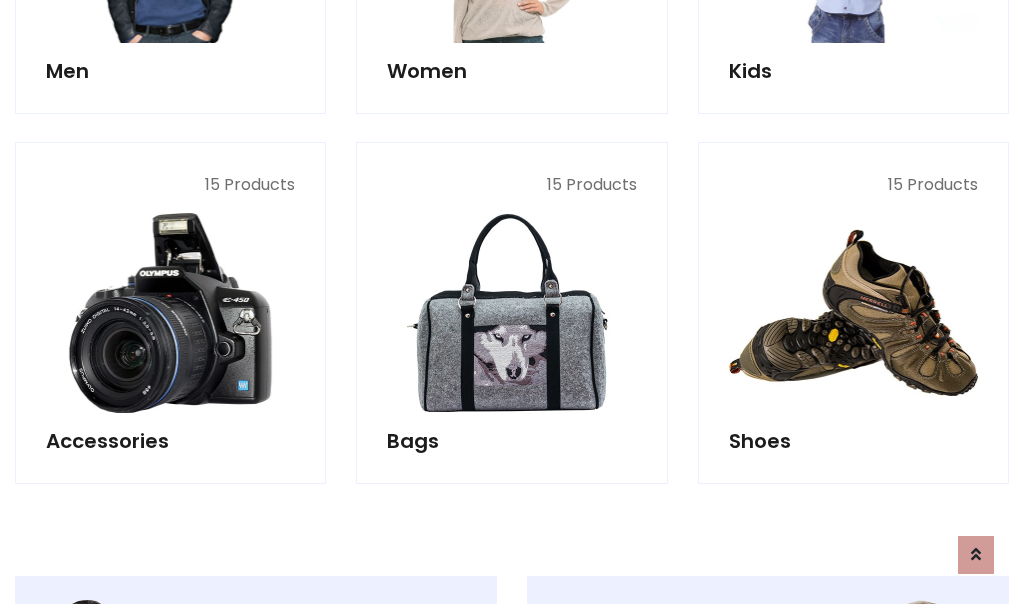 scroll, scrollTop: 853, scrollLeft: 0, axis: vertical 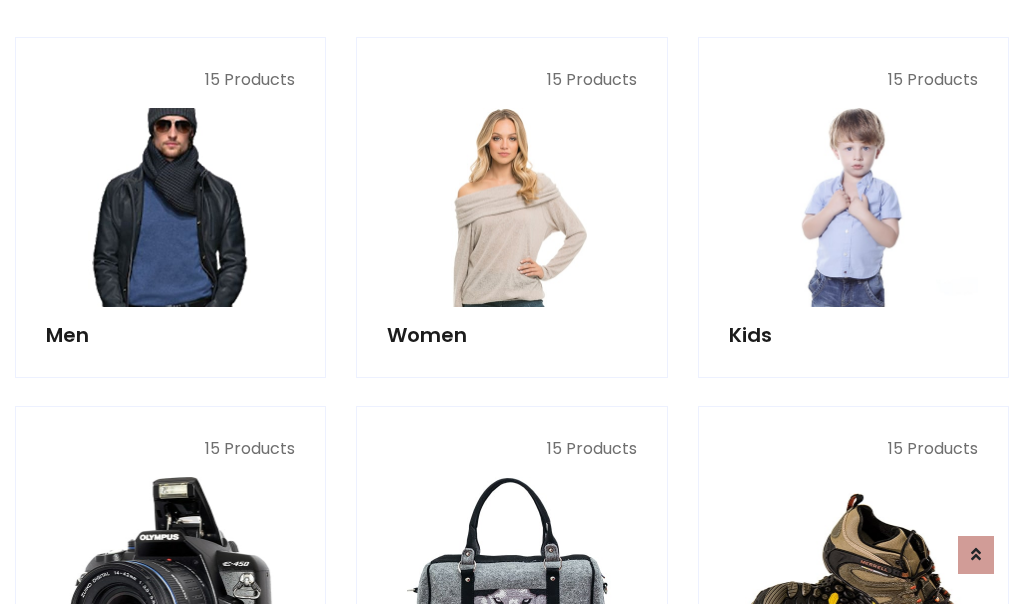 click at bounding box center [170, 207] 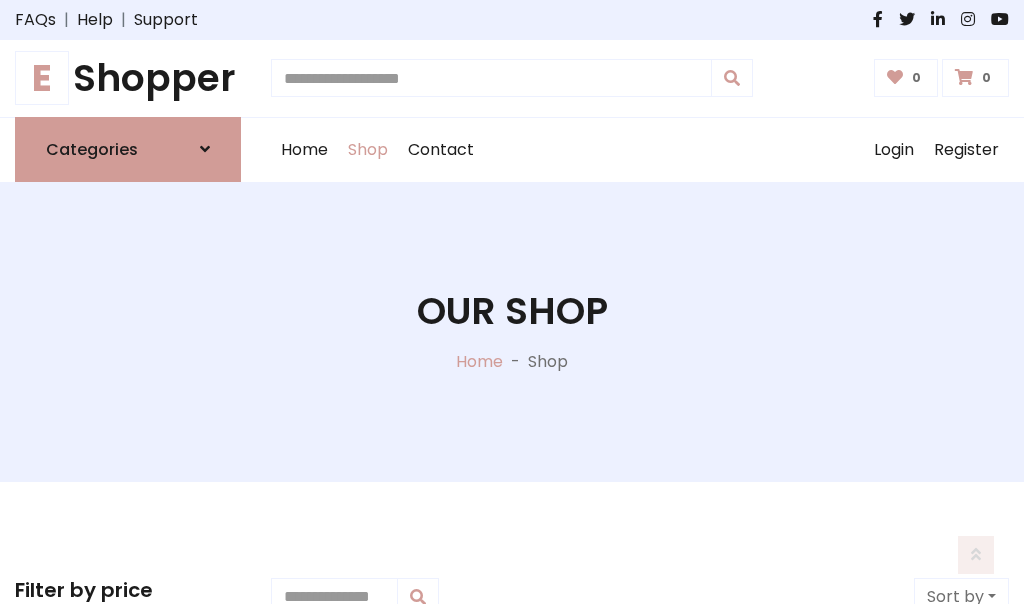 scroll, scrollTop: 807, scrollLeft: 0, axis: vertical 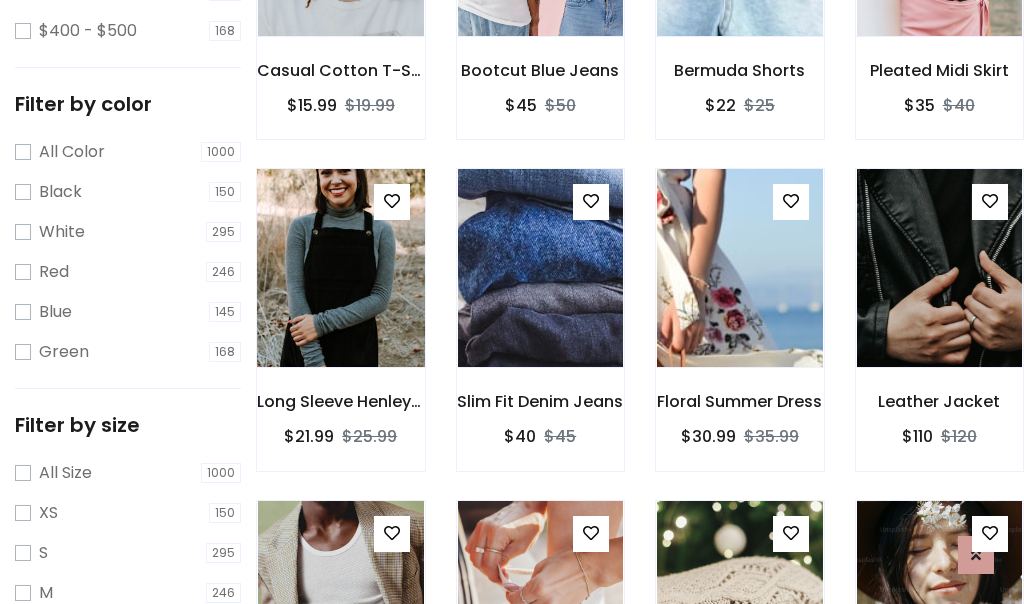 click at bounding box center (340, 268) 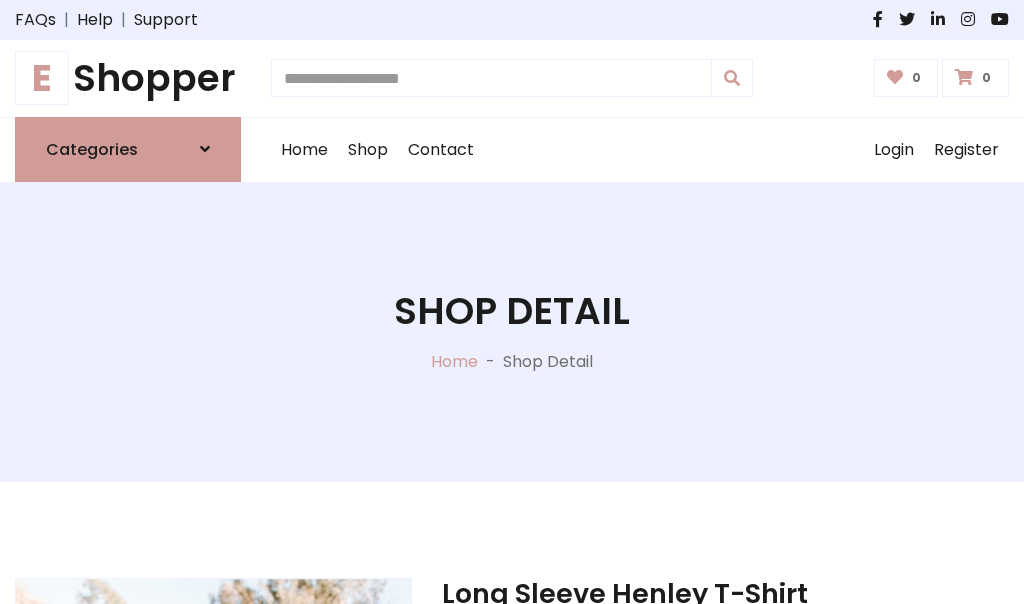scroll, scrollTop: 0, scrollLeft: 0, axis: both 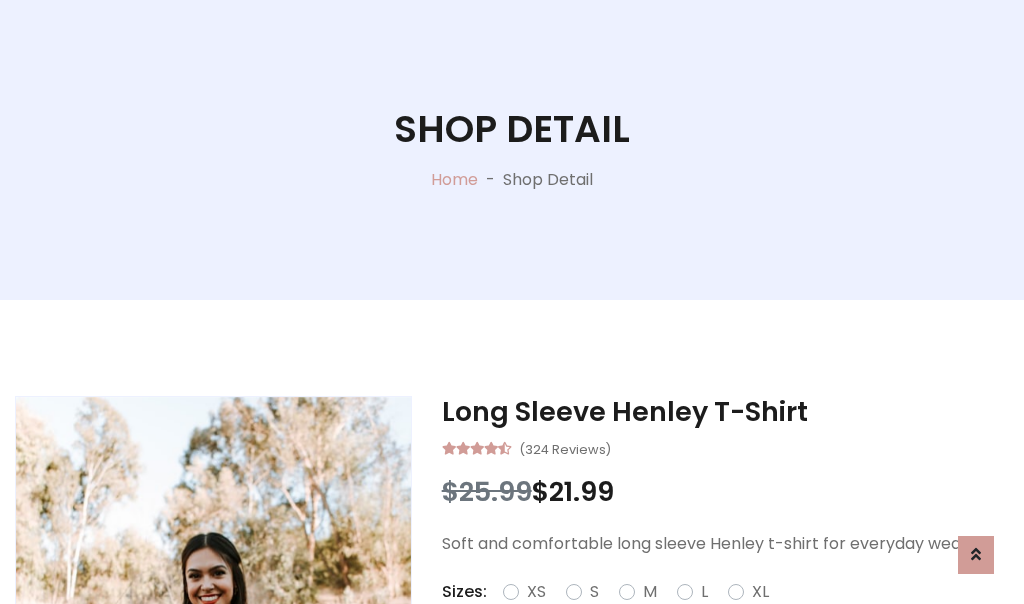 click on "Red" at bounding box center [732, 616] 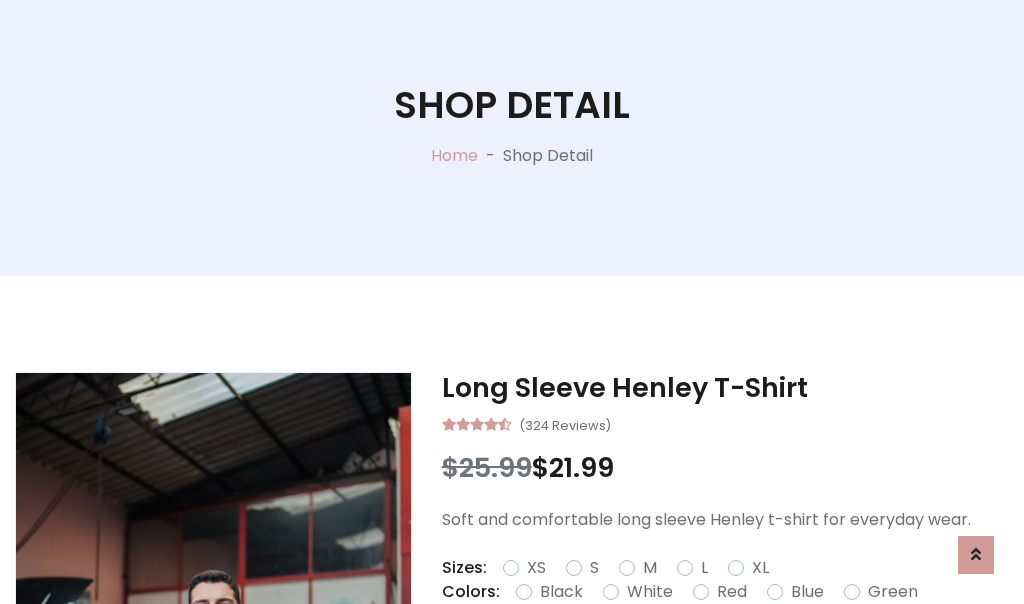 click on "Add To Cart" at bounding box center [663, 655] 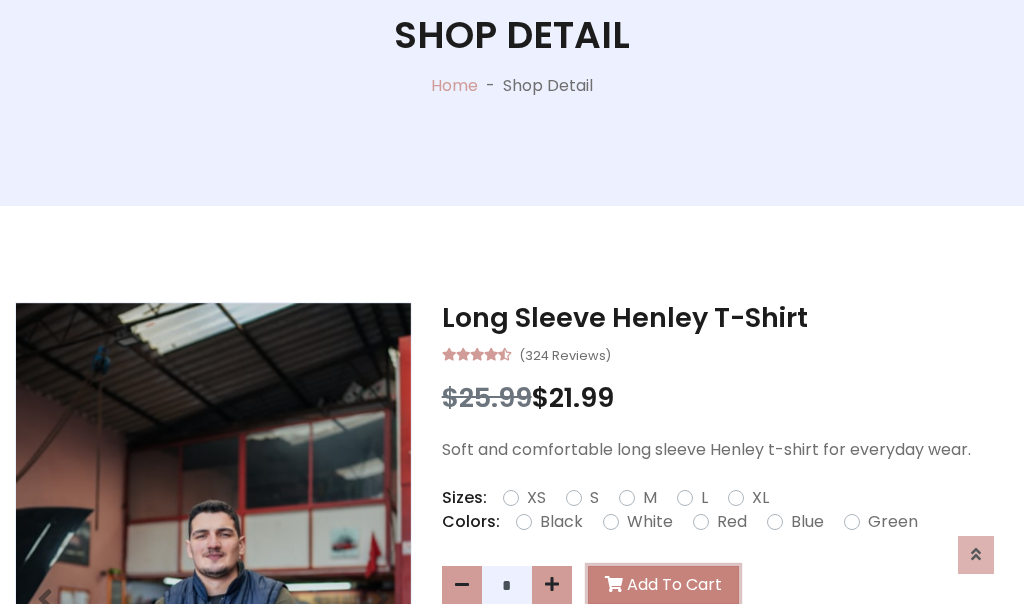scroll, scrollTop: 0, scrollLeft: 0, axis: both 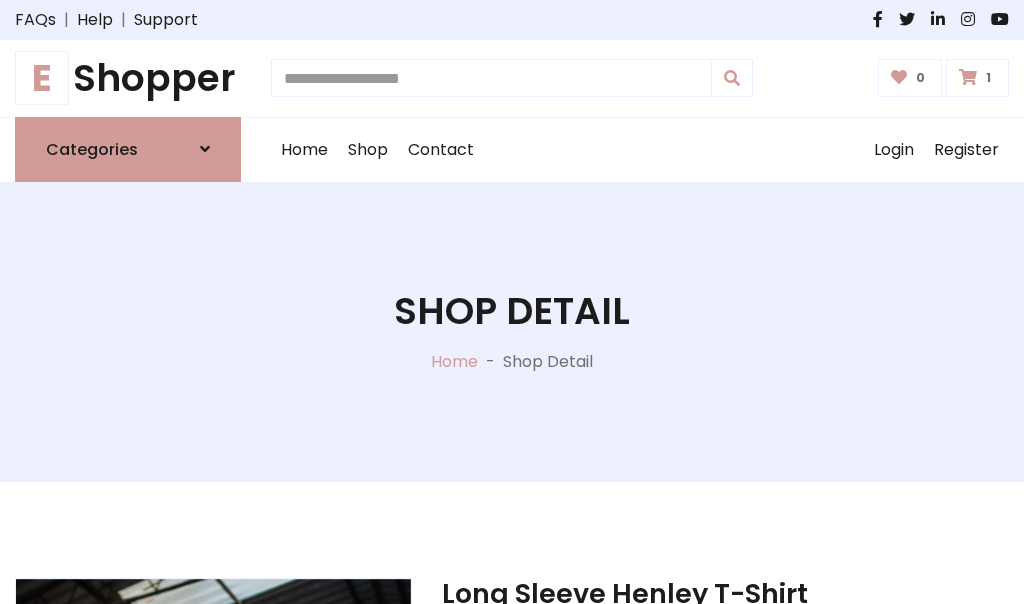 click at bounding box center (968, 77) 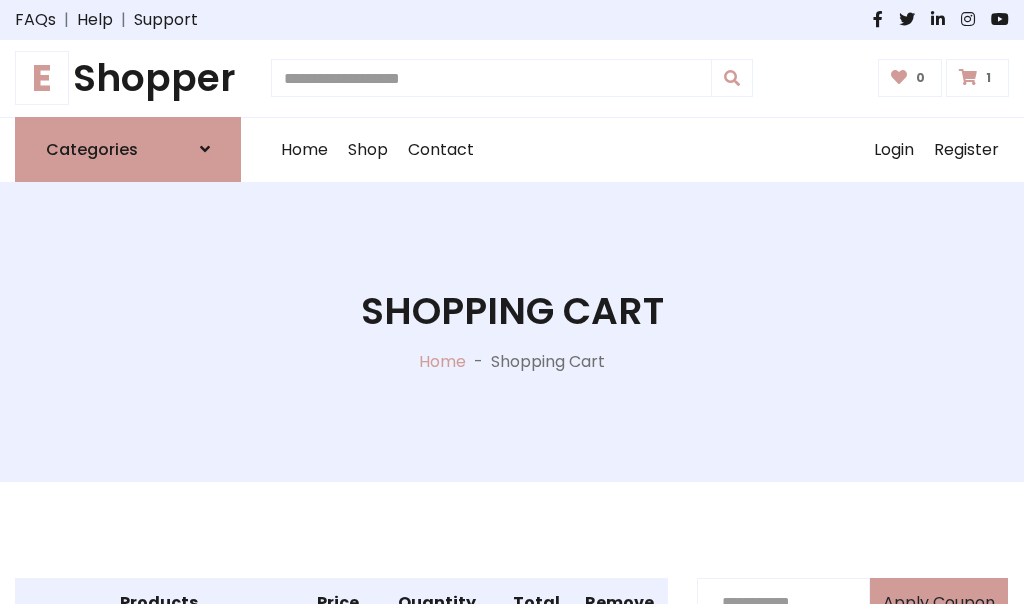 scroll, scrollTop: 474, scrollLeft: 0, axis: vertical 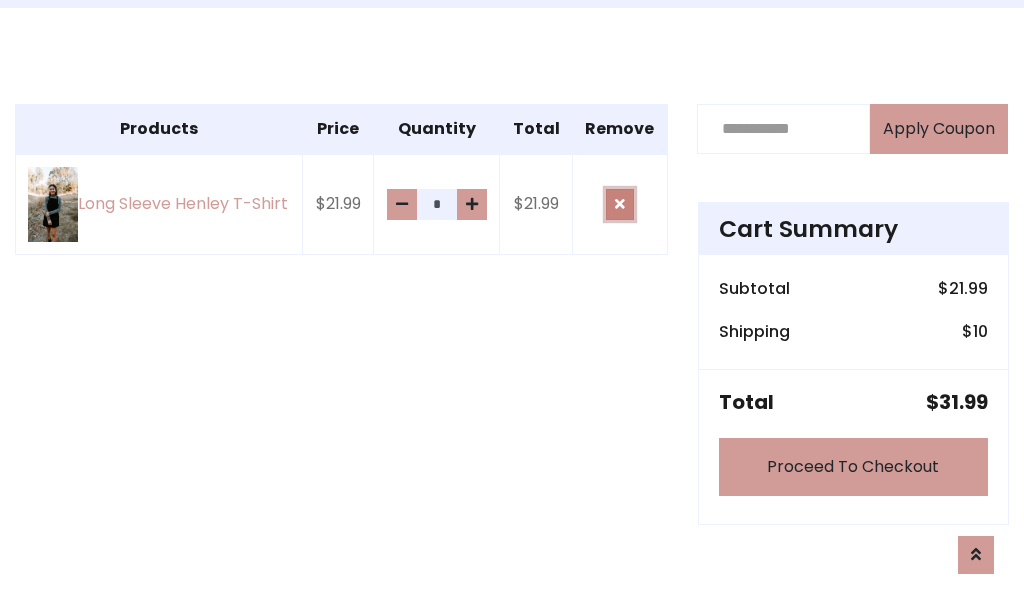 click at bounding box center [620, 204] 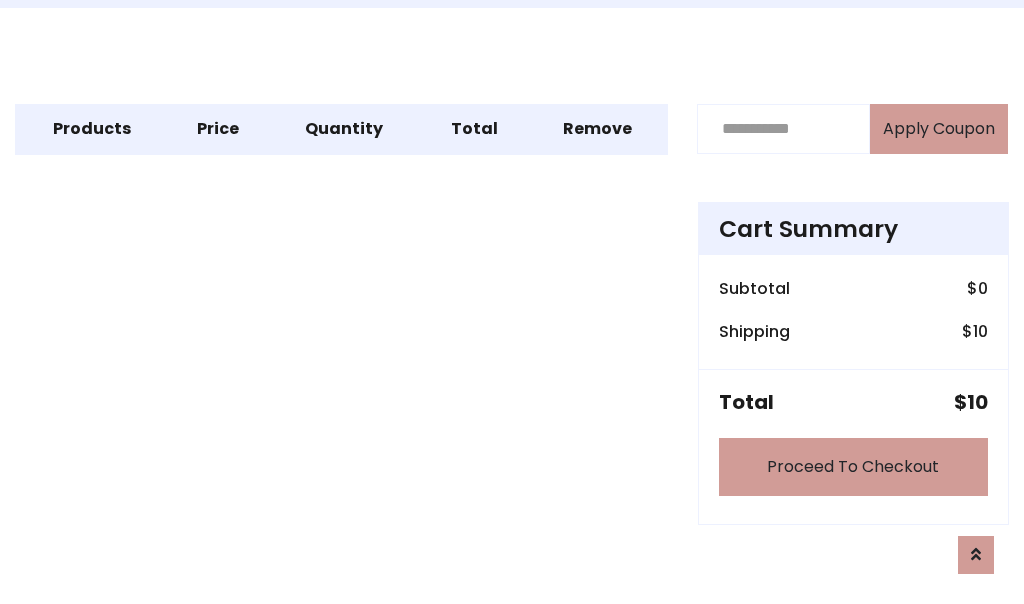 scroll, scrollTop: 247, scrollLeft: 0, axis: vertical 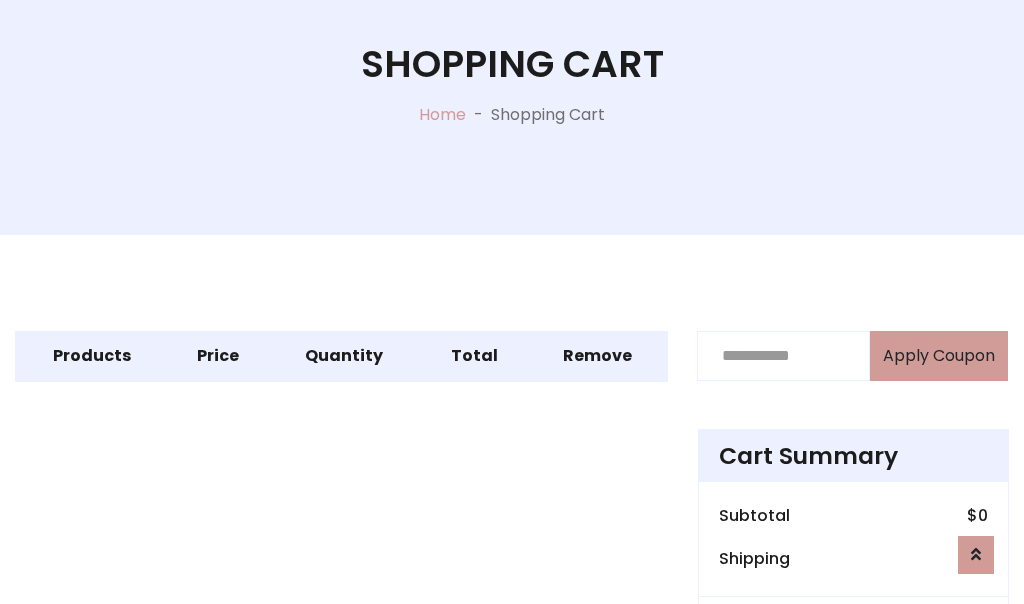 click on "Proceed To Checkout" at bounding box center (853, 694) 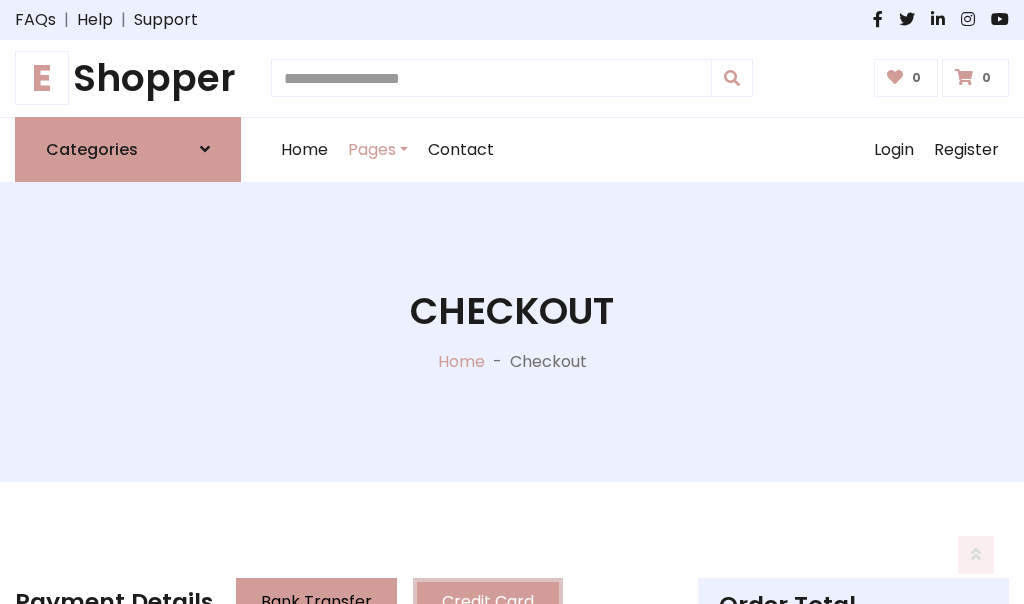 scroll, scrollTop: 137, scrollLeft: 0, axis: vertical 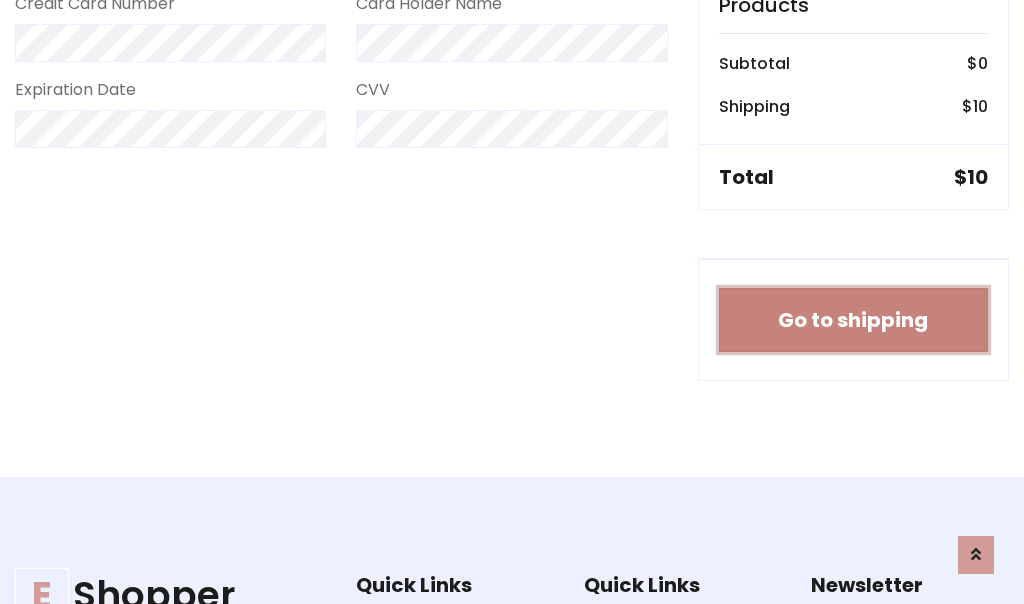 click on "Go to shipping" at bounding box center [853, 320] 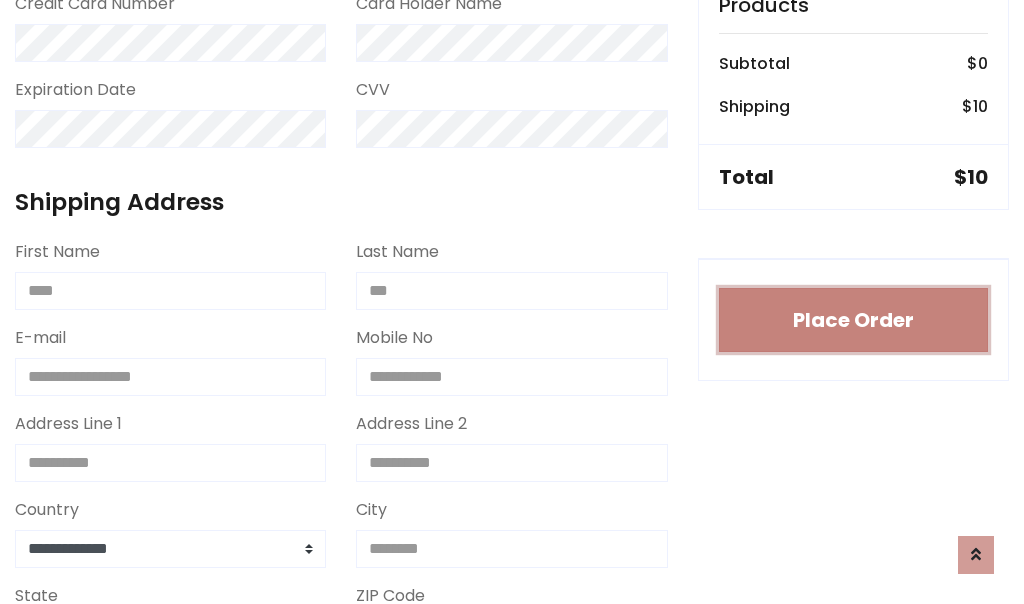 type 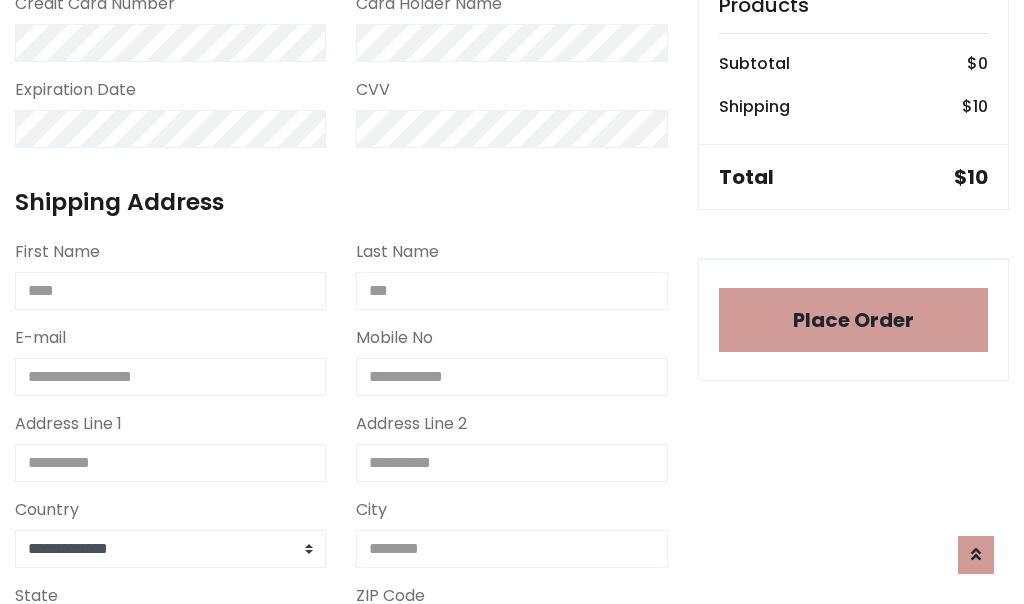 scroll, scrollTop: 1216, scrollLeft: 0, axis: vertical 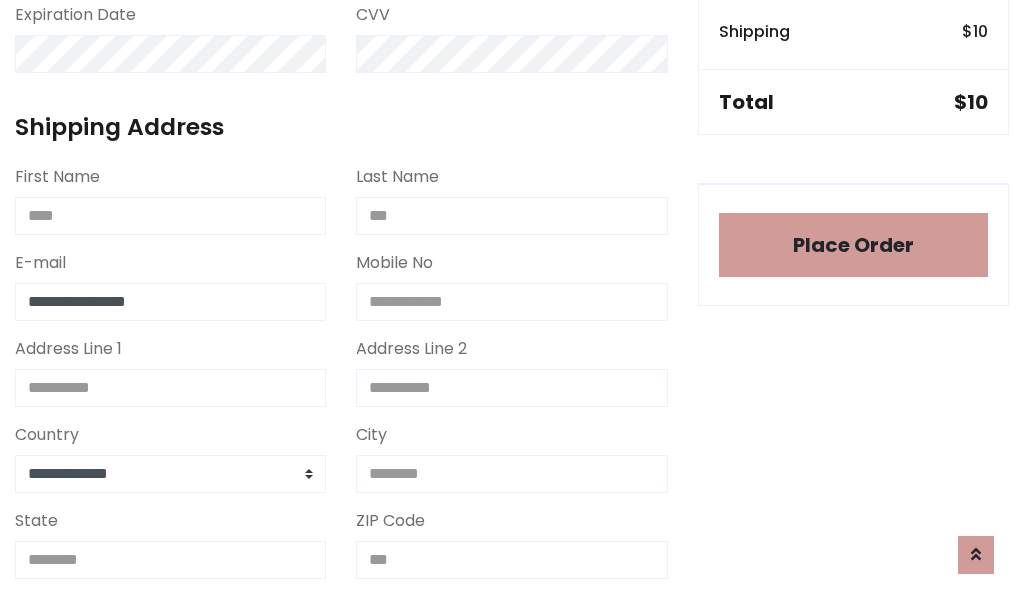 type on "**********" 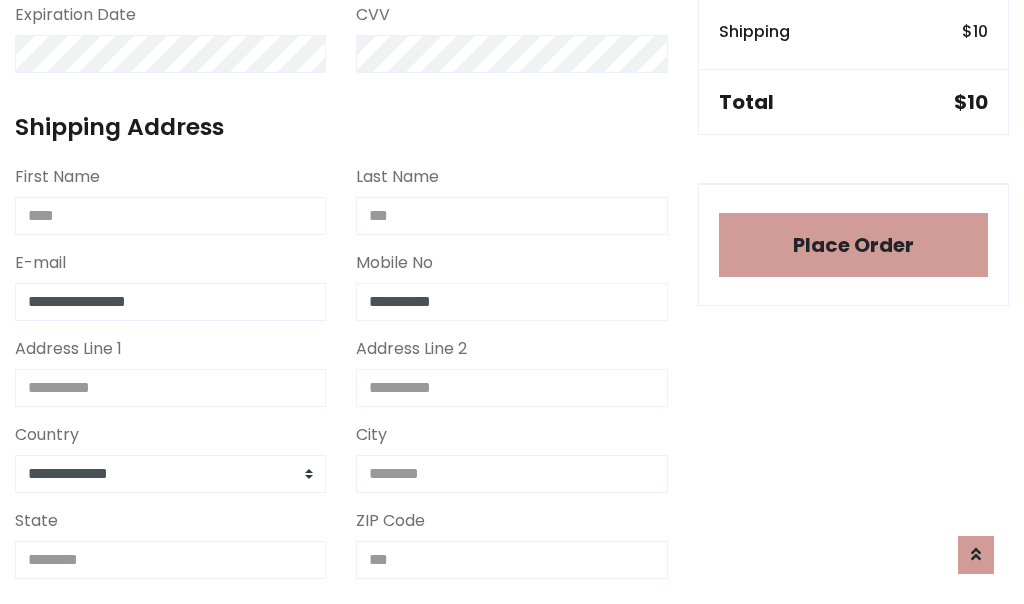type on "**********" 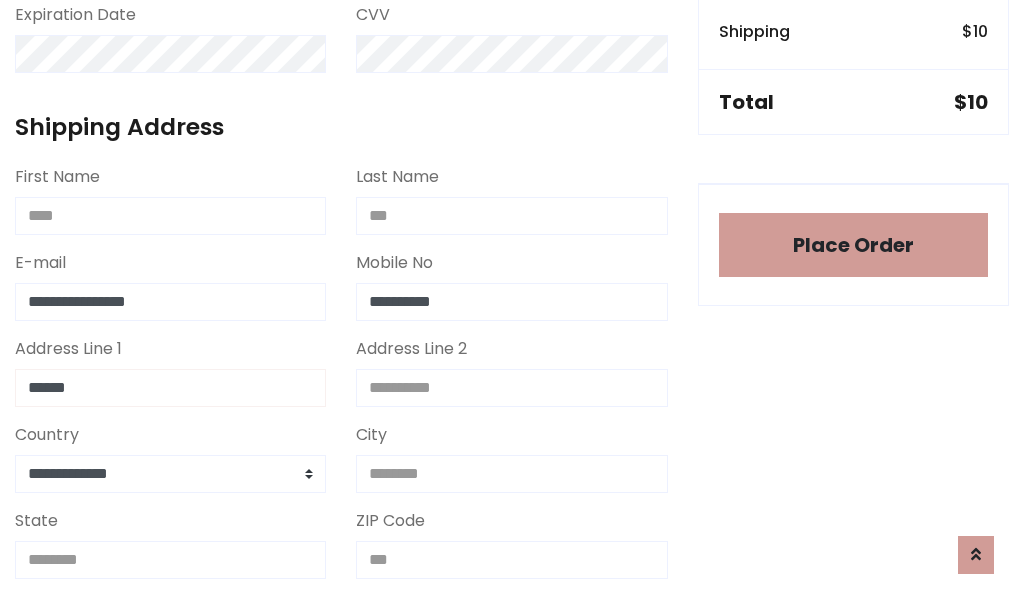 type on "******" 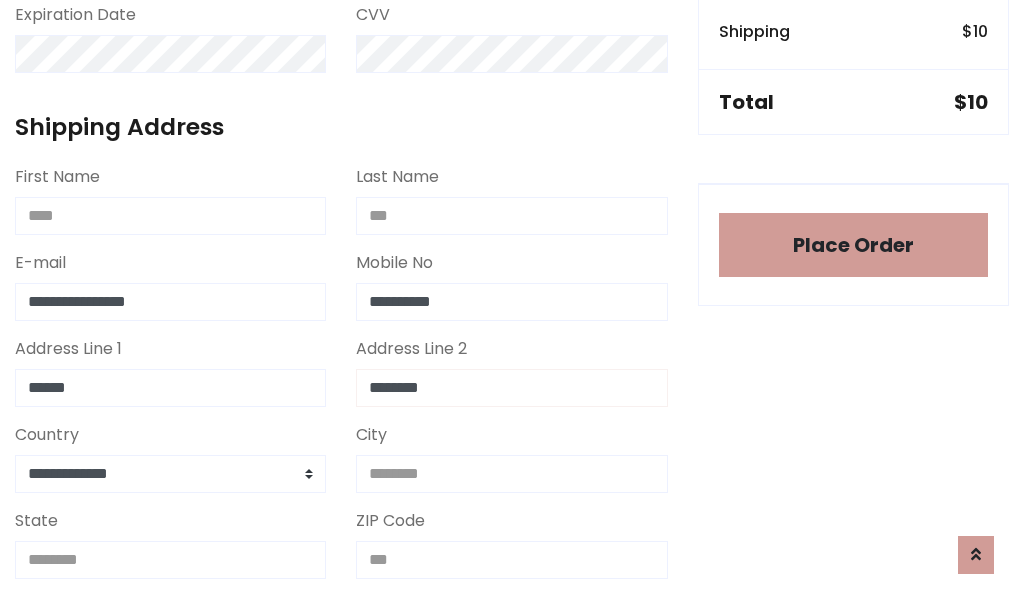 type on "********" 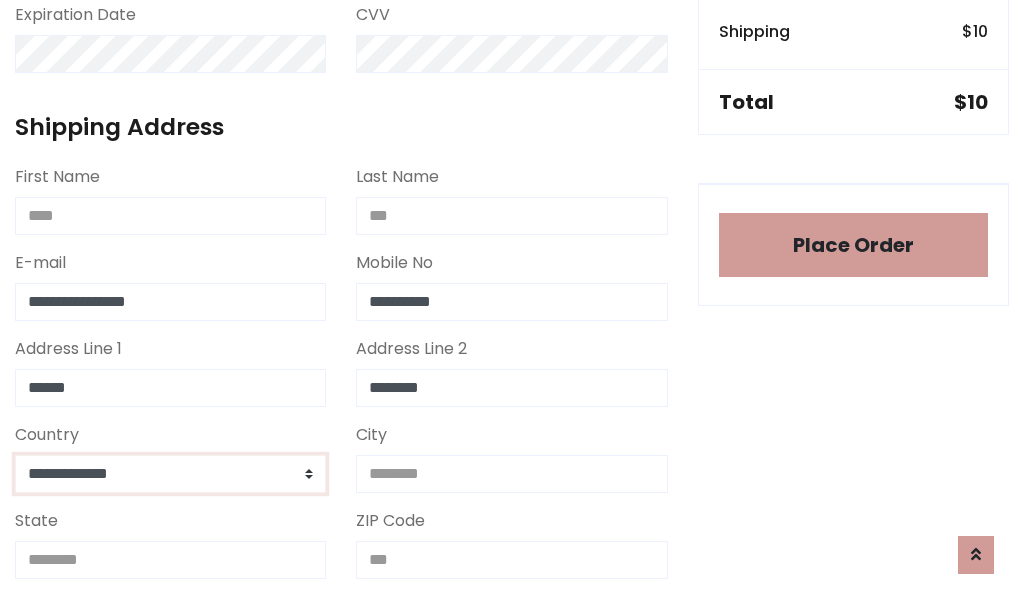 select on "*******" 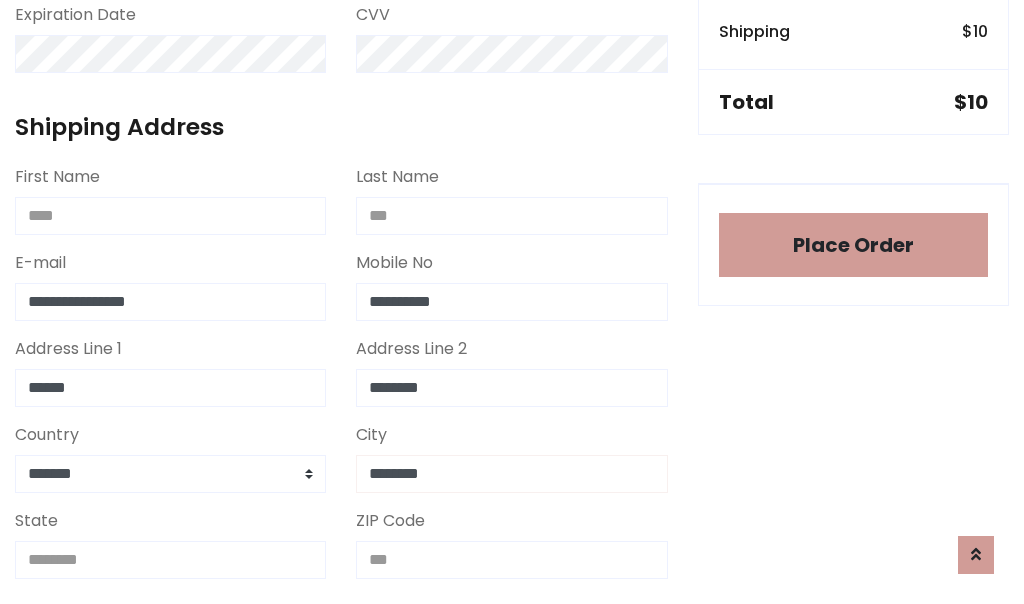 type on "********" 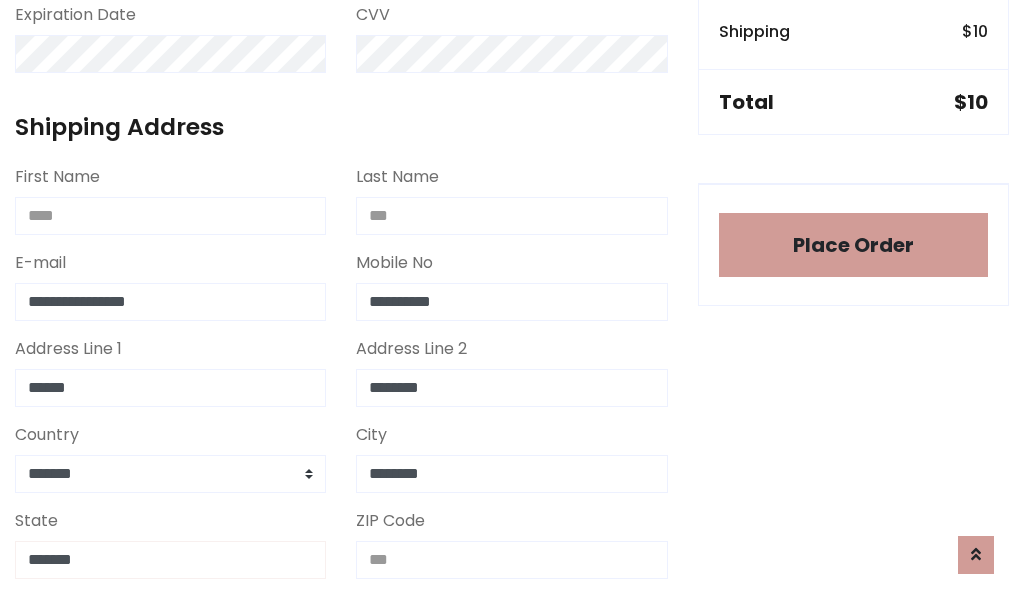 type on "*******" 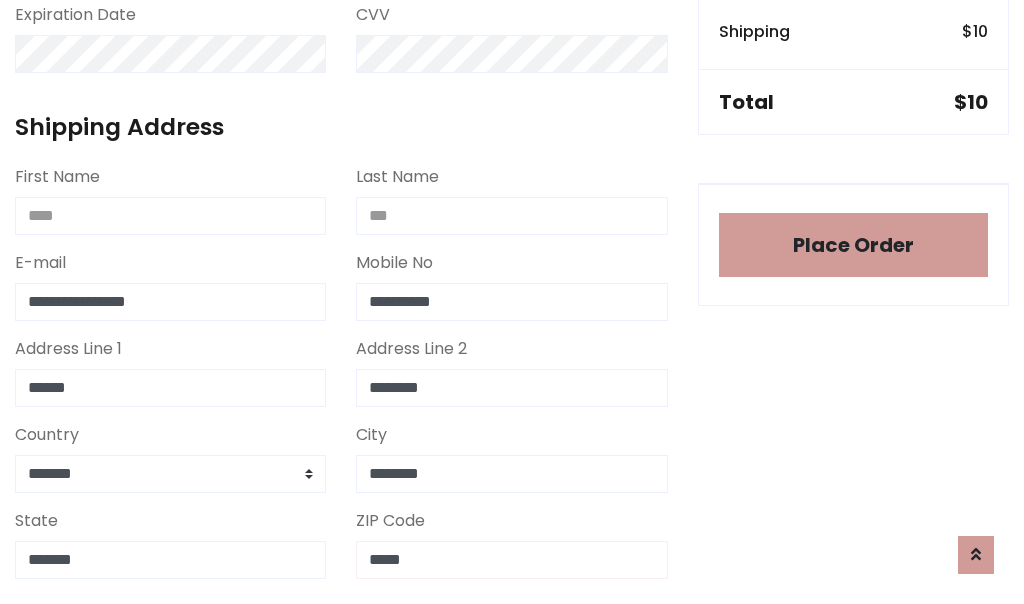 scroll, scrollTop: 403, scrollLeft: 0, axis: vertical 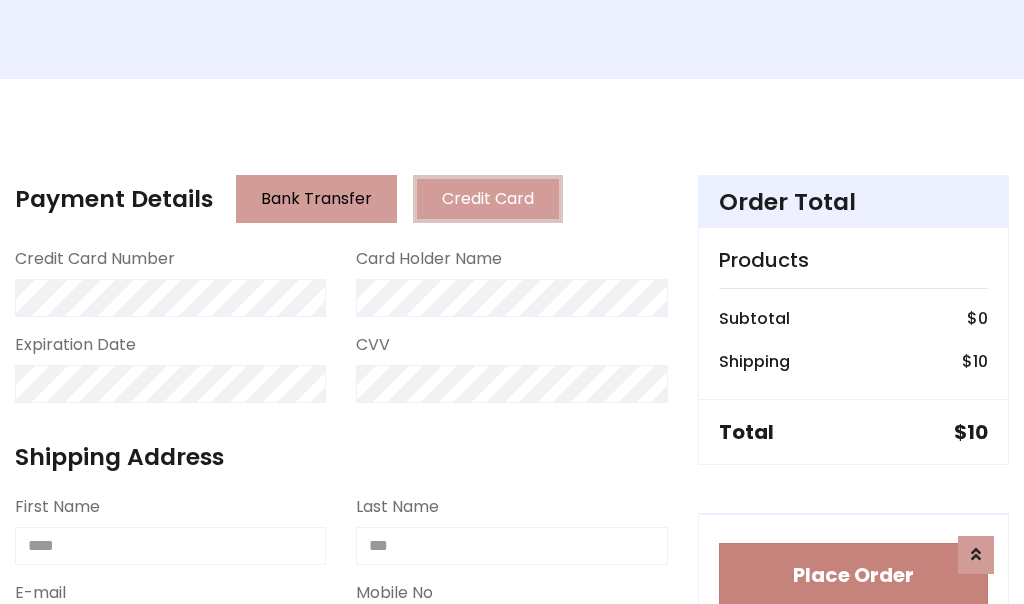 type on "*****" 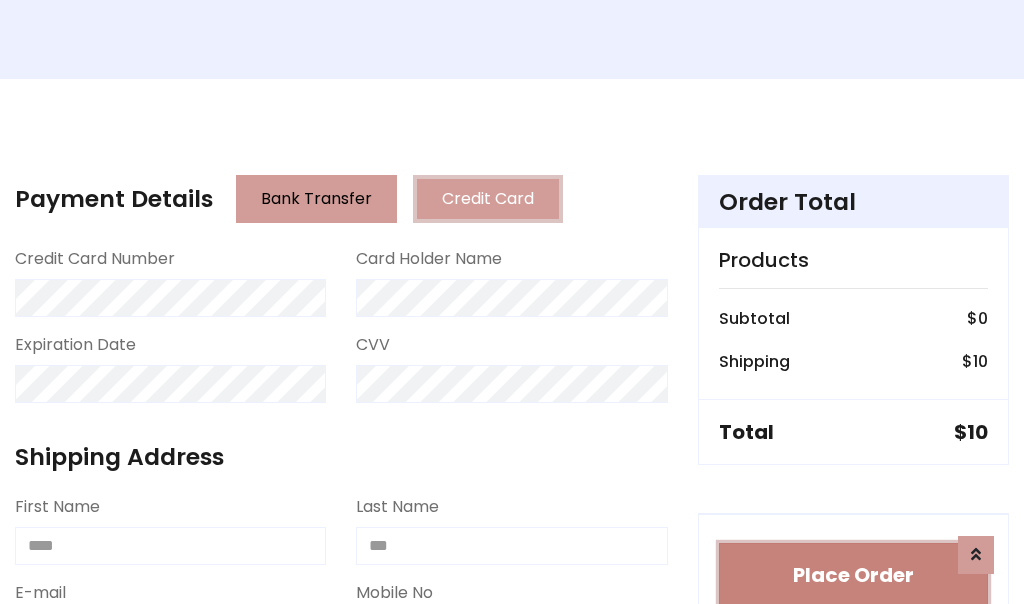 click on "Place Order" at bounding box center (853, 575) 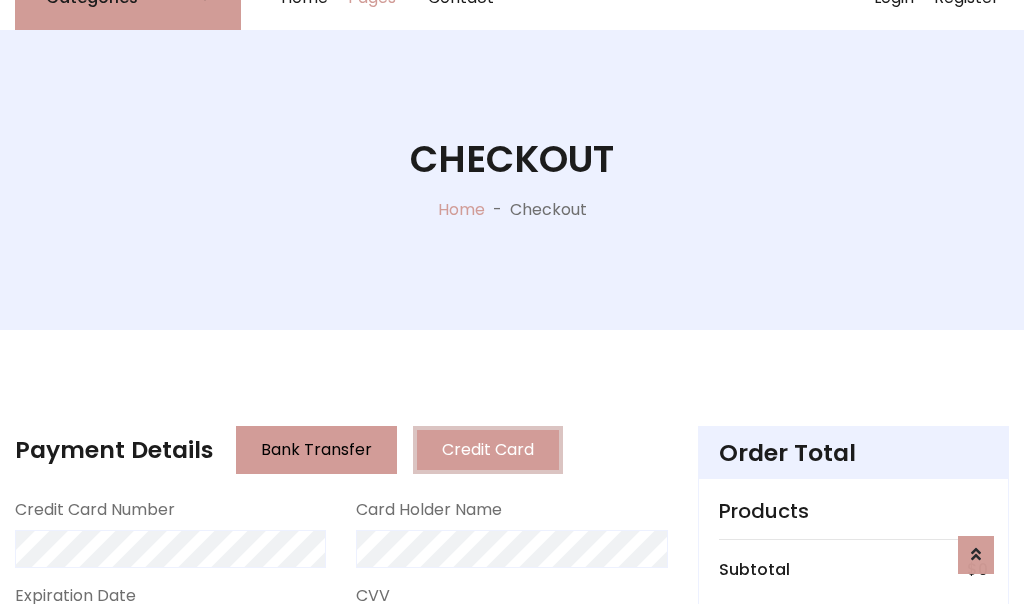 scroll, scrollTop: 0, scrollLeft: 0, axis: both 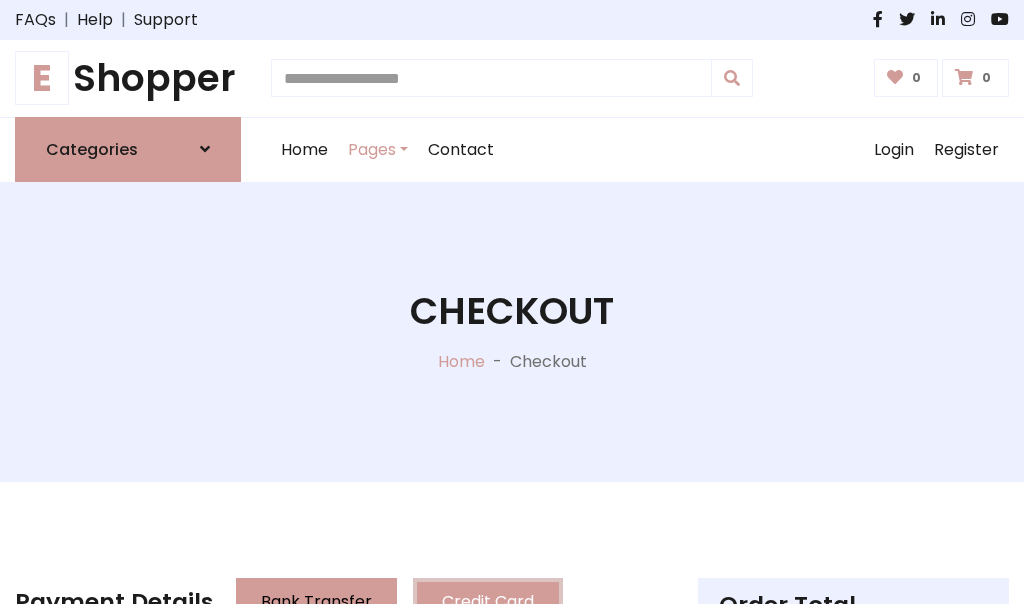 click on "E Shopper" at bounding box center [128, 78] 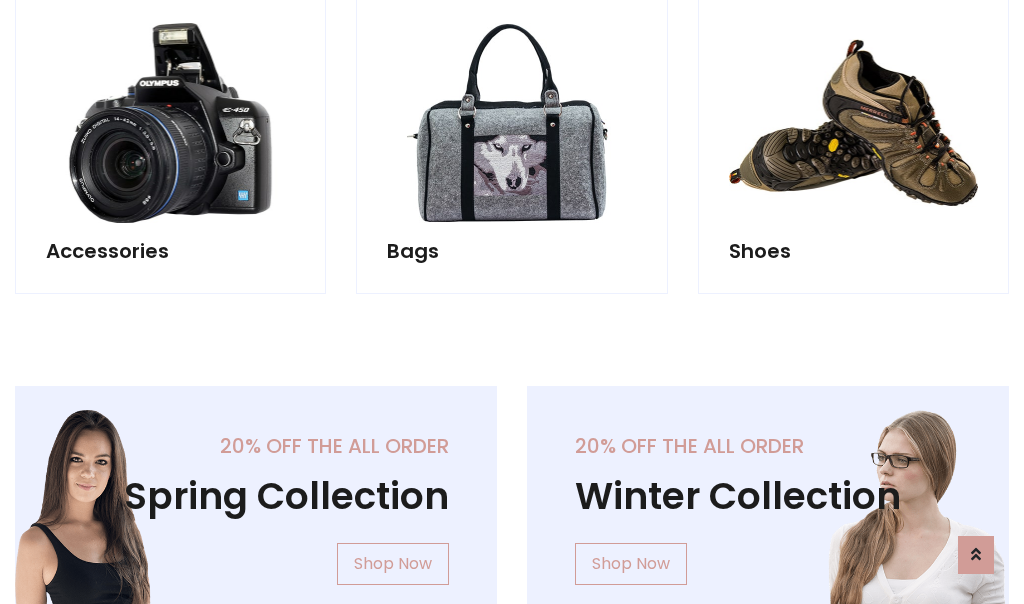 scroll, scrollTop: 770, scrollLeft: 0, axis: vertical 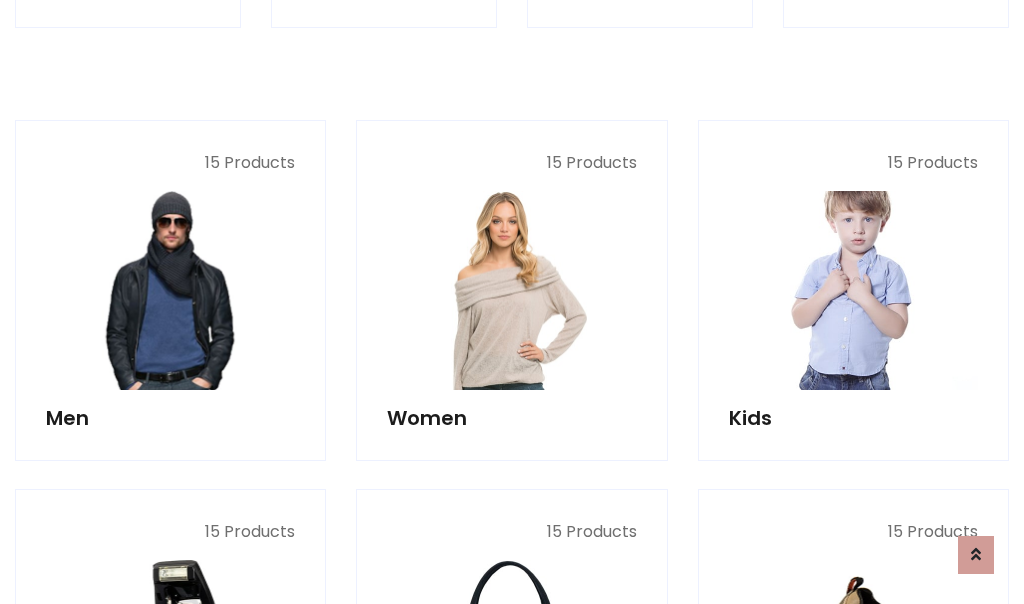 click at bounding box center (853, 290) 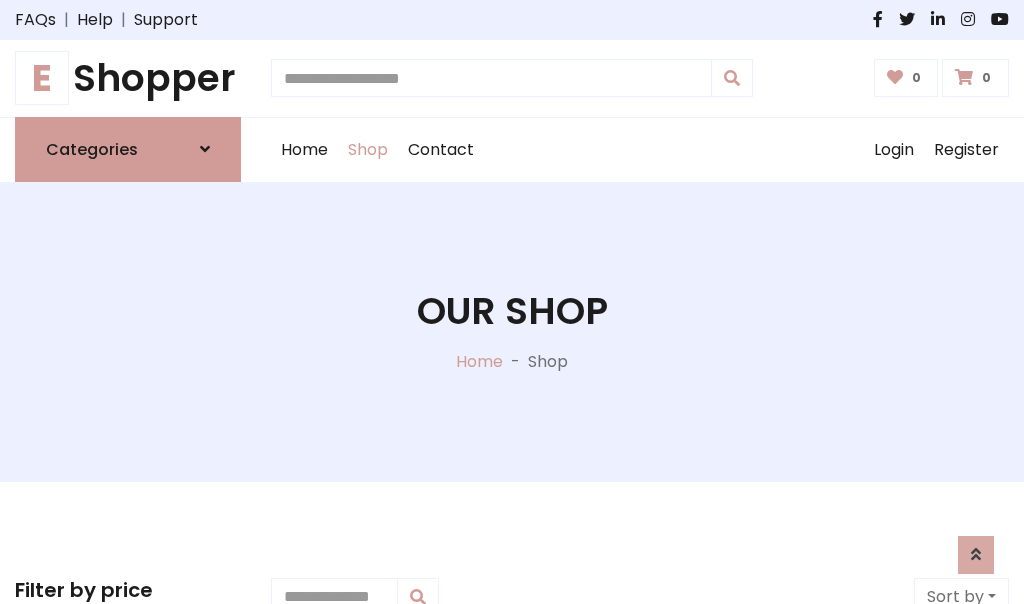 scroll, scrollTop: 549, scrollLeft: 0, axis: vertical 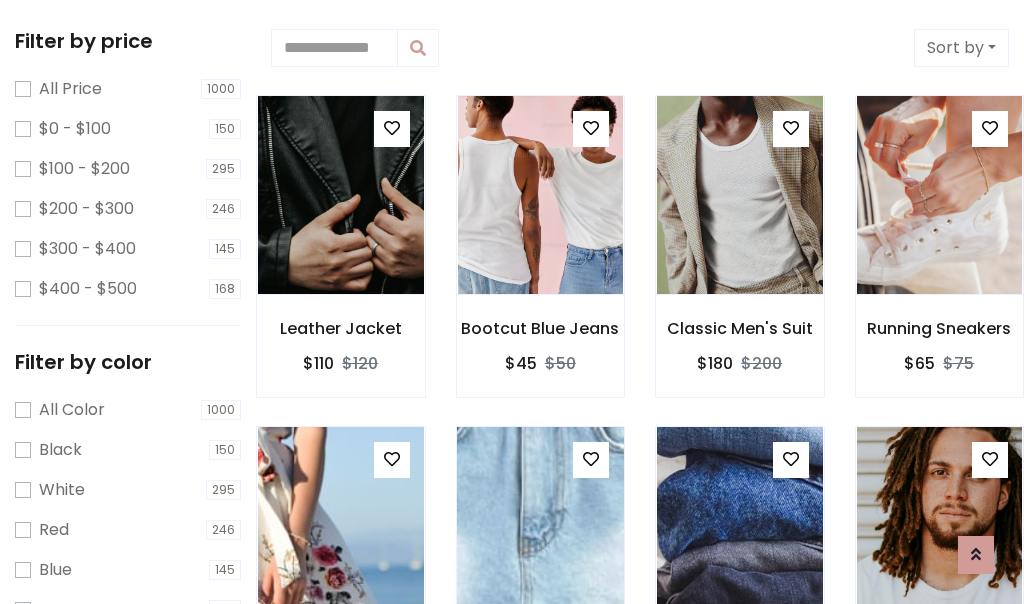 click at bounding box center [591, 459] 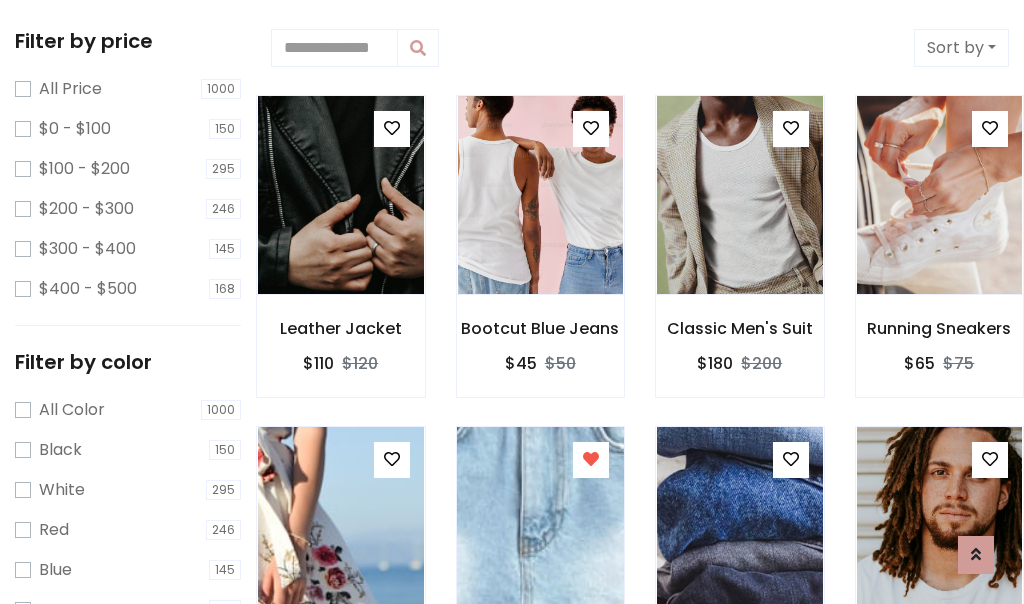 scroll, scrollTop: 547, scrollLeft: 0, axis: vertical 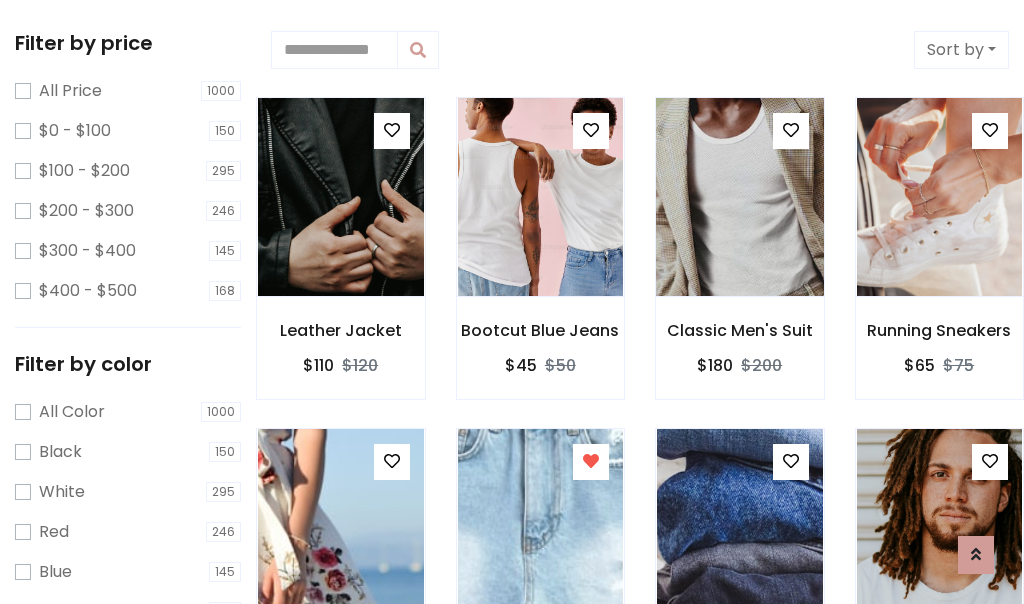 click at bounding box center (739, 197) 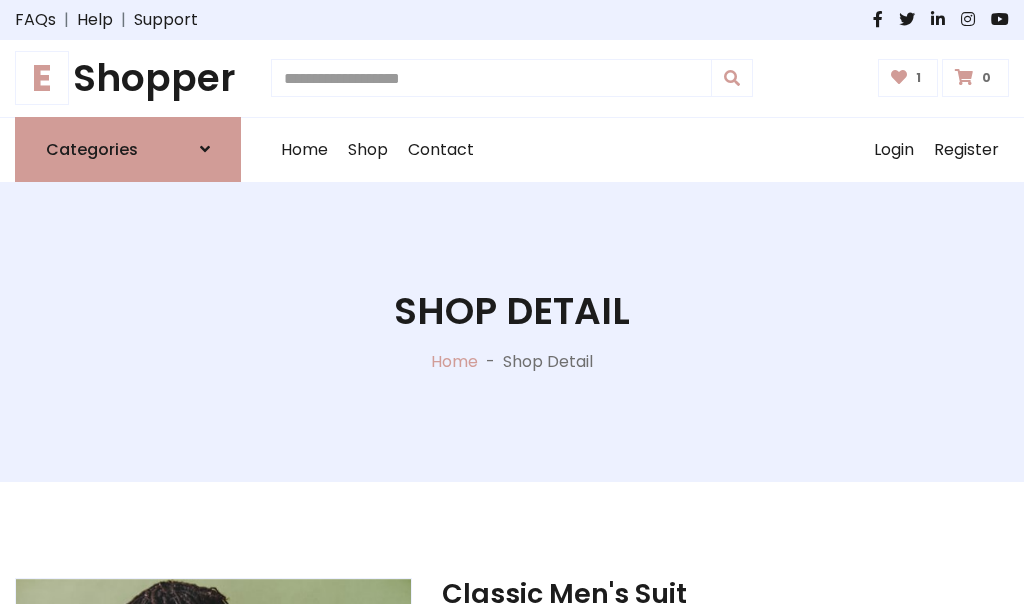scroll, scrollTop: 262, scrollLeft: 0, axis: vertical 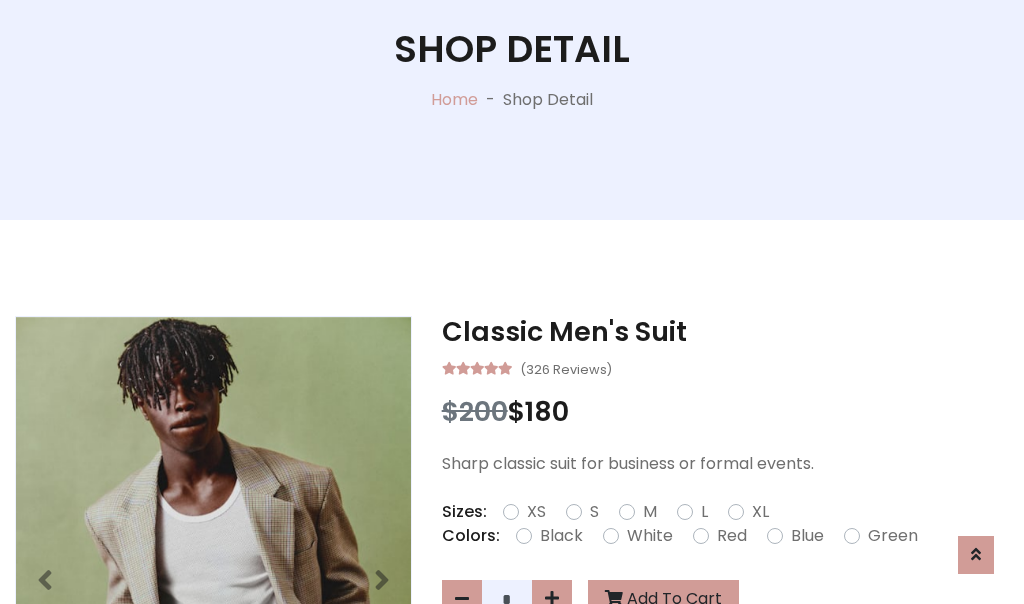 click on "XL" at bounding box center (760, 512) 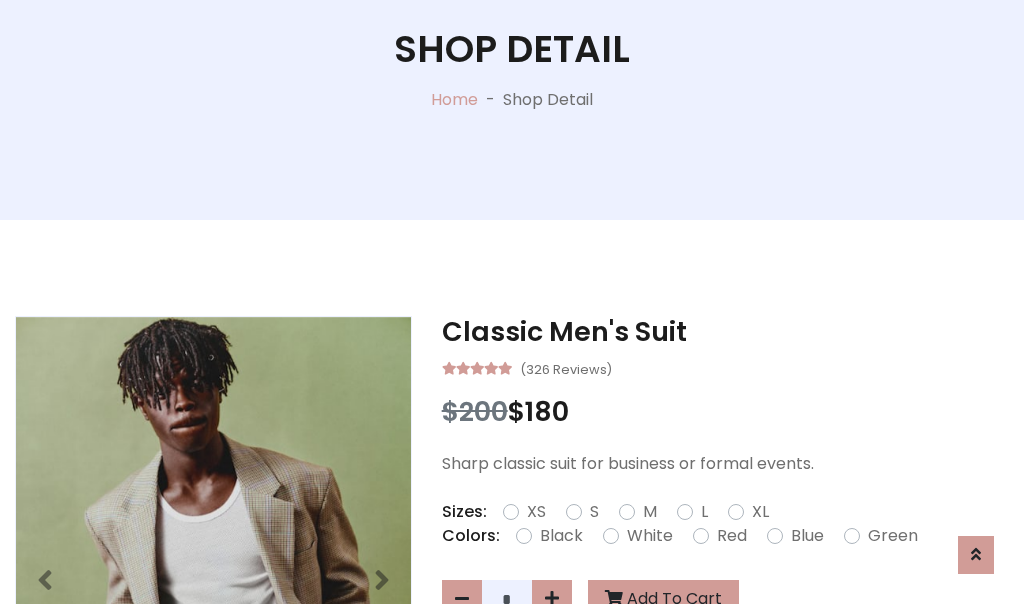 click on "Black" at bounding box center (561, 536) 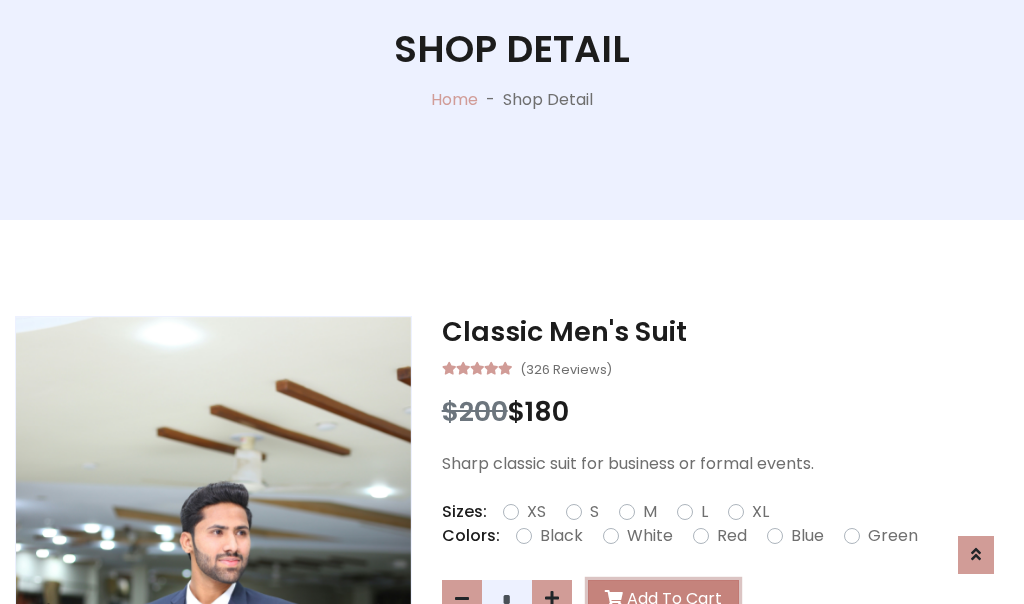 click on "Add To Cart" at bounding box center [663, 599] 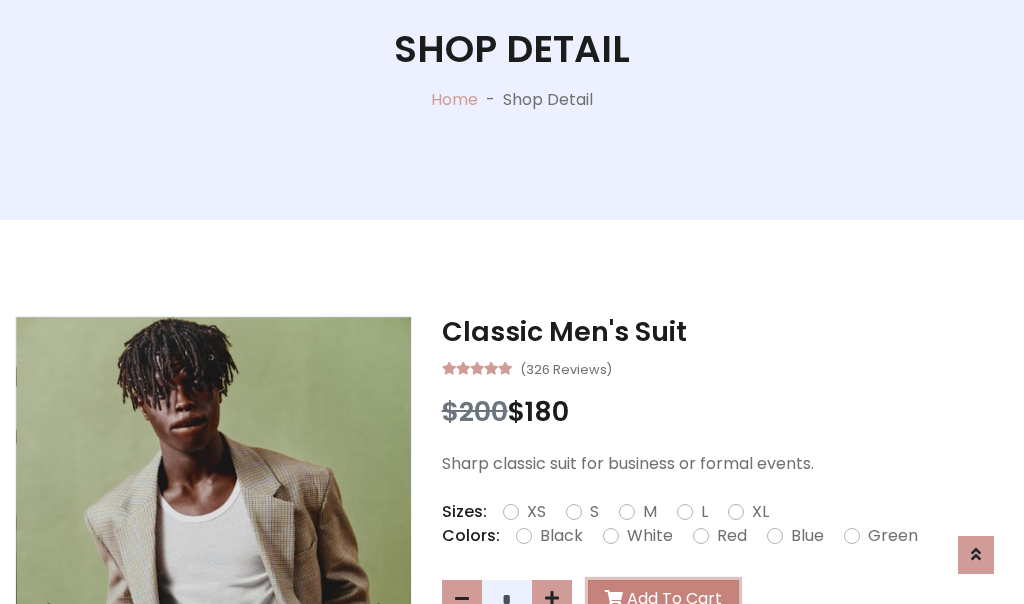 scroll, scrollTop: 0, scrollLeft: 0, axis: both 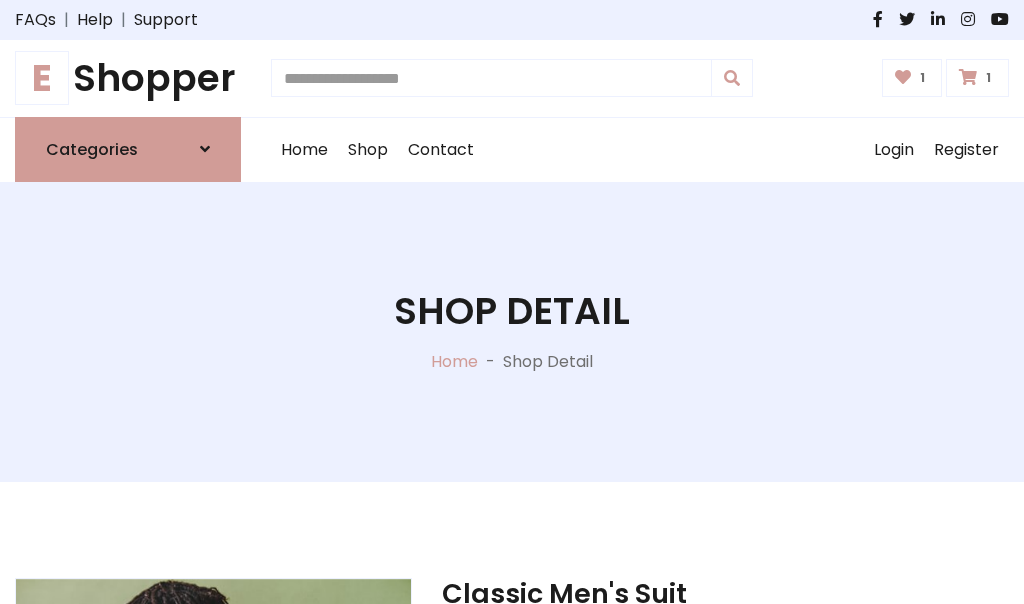 click at bounding box center (968, 77) 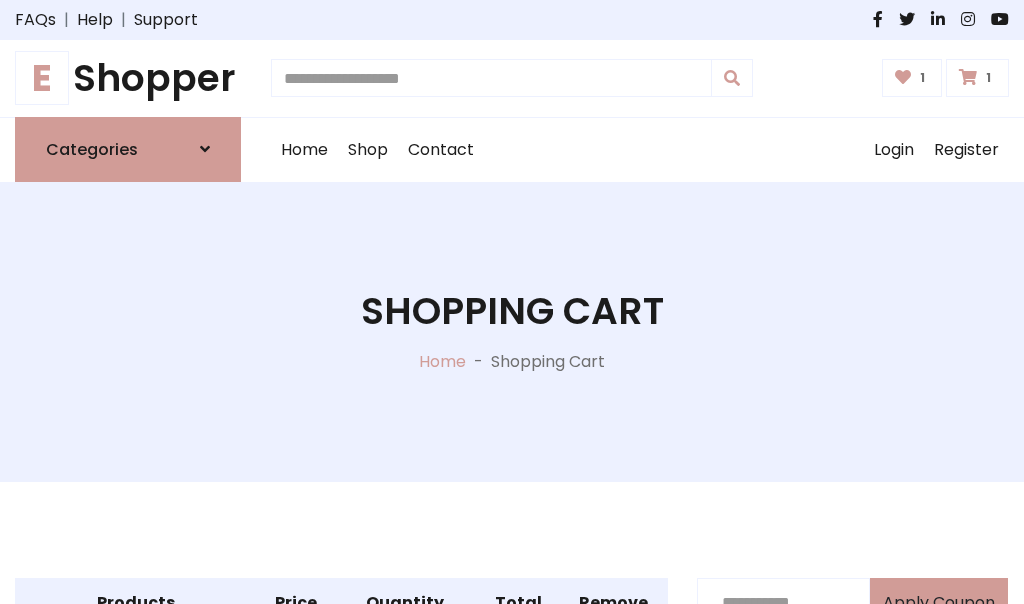 scroll, scrollTop: 570, scrollLeft: 0, axis: vertical 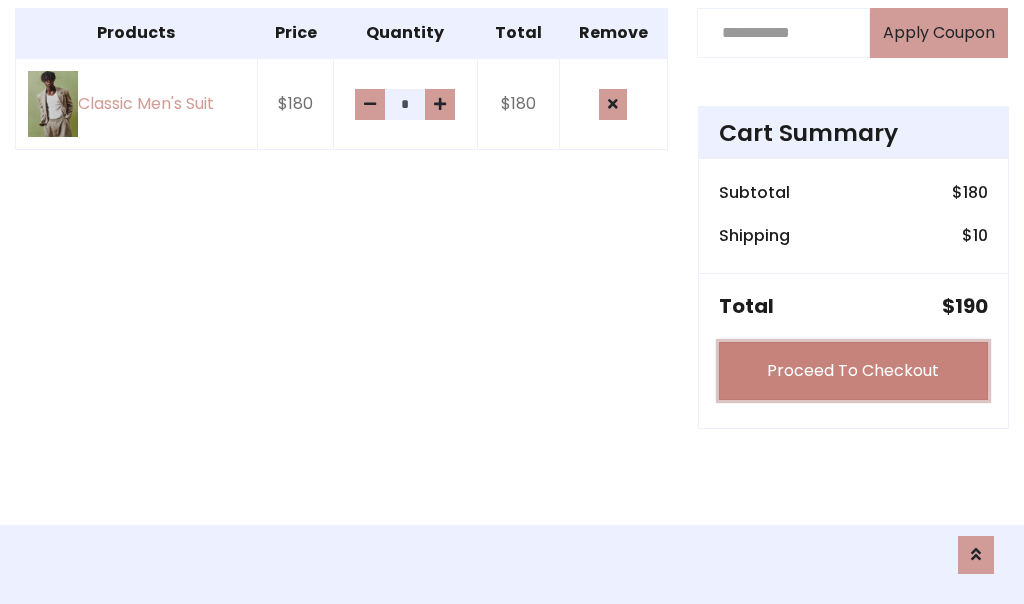click on "Proceed To Checkout" at bounding box center [853, 371] 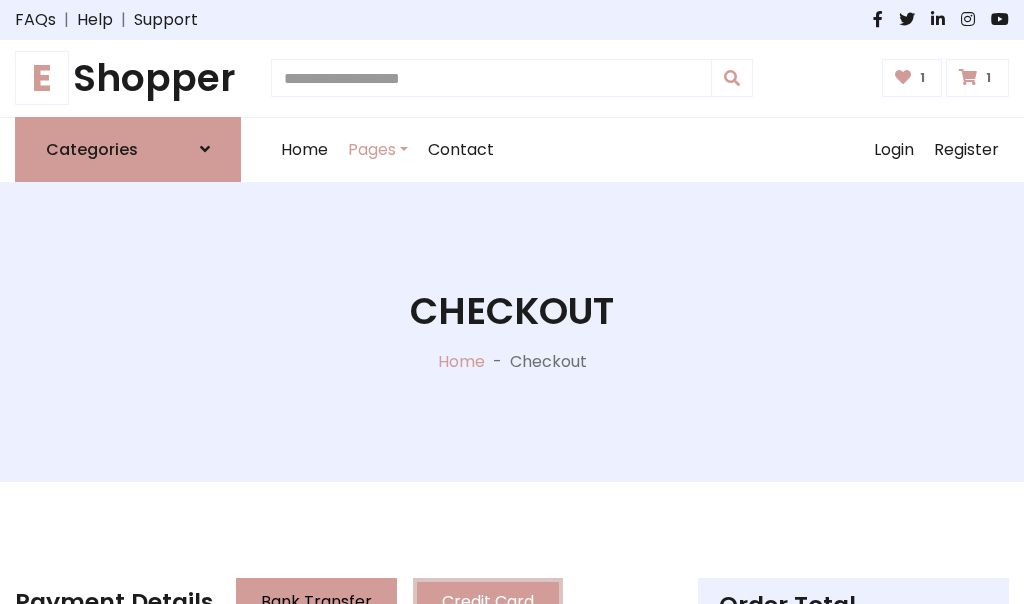 scroll, scrollTop: 201, scrollLeft: 0, axis: vertical 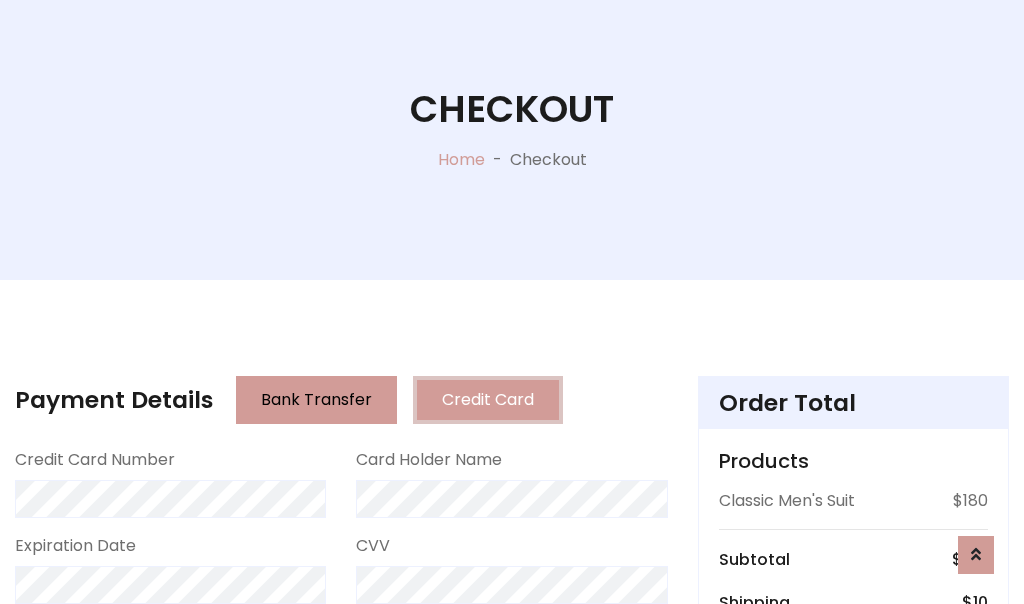 click on "Go to shipping" at bounding box center (853, 816) 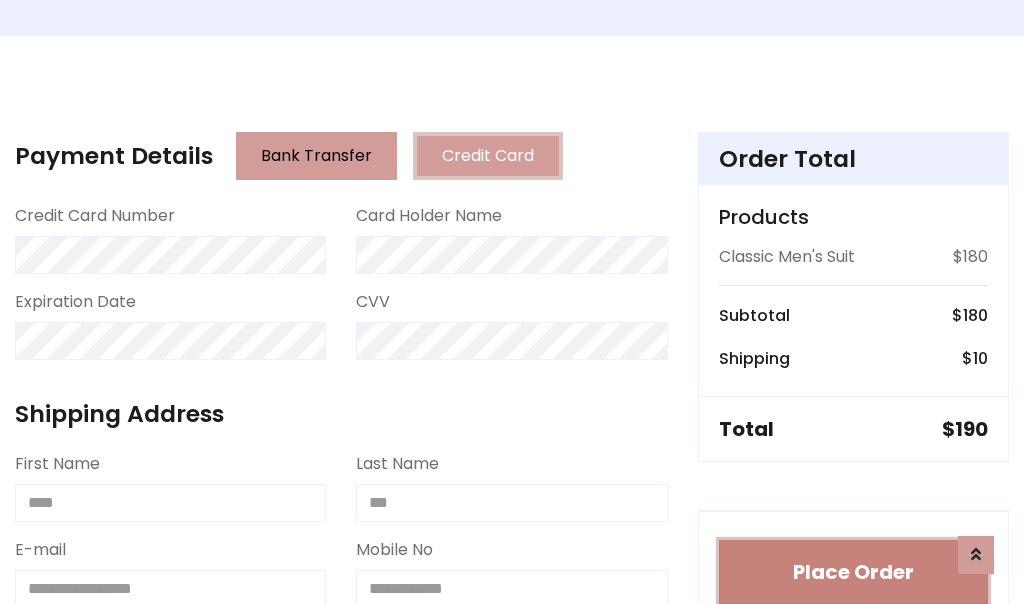 type 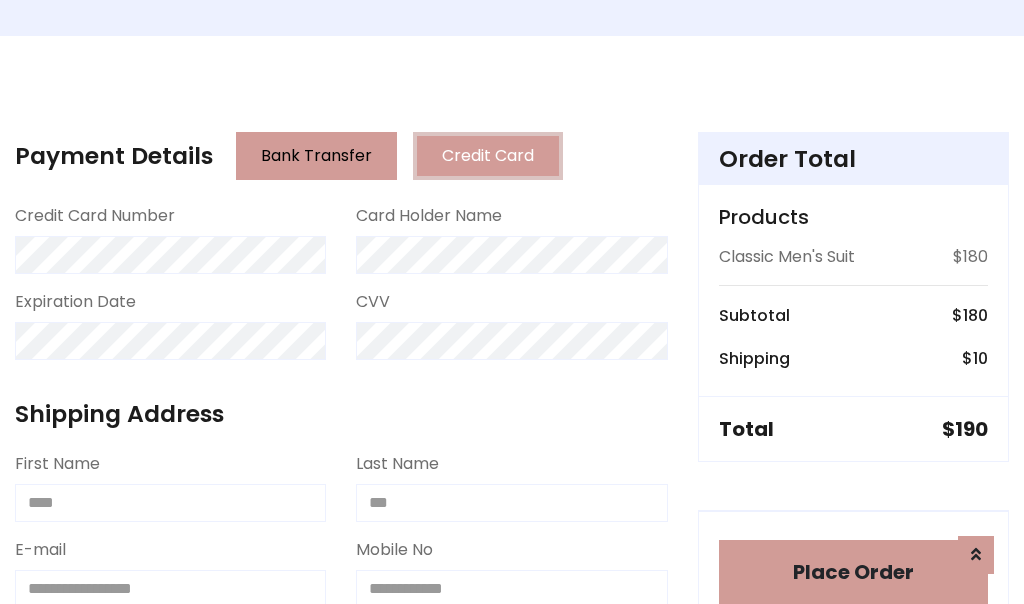 scroll, scrollTop: 1216, scrollLeft: 0, axis: vertical 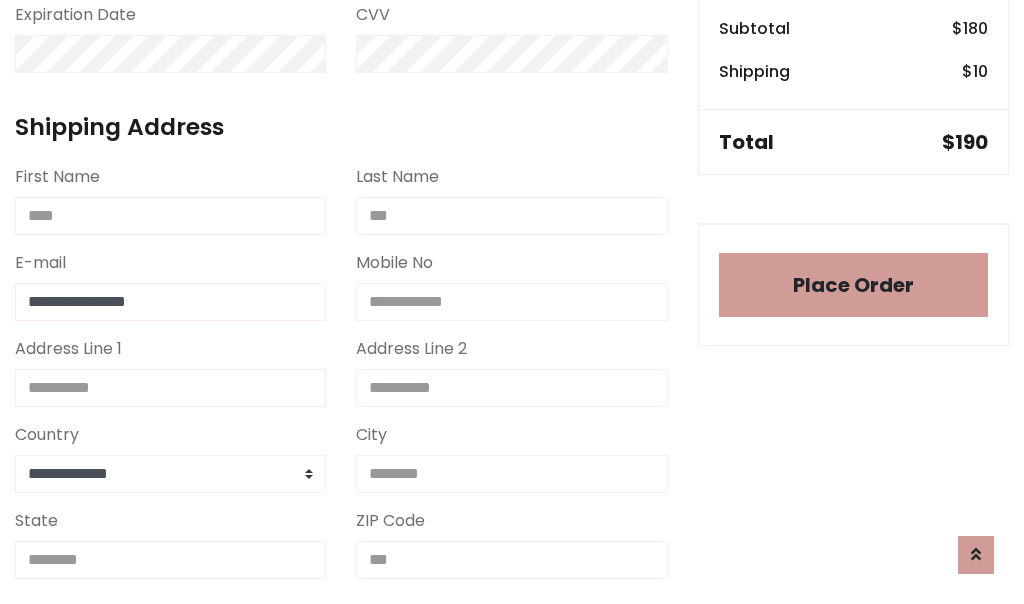 type on "**********" 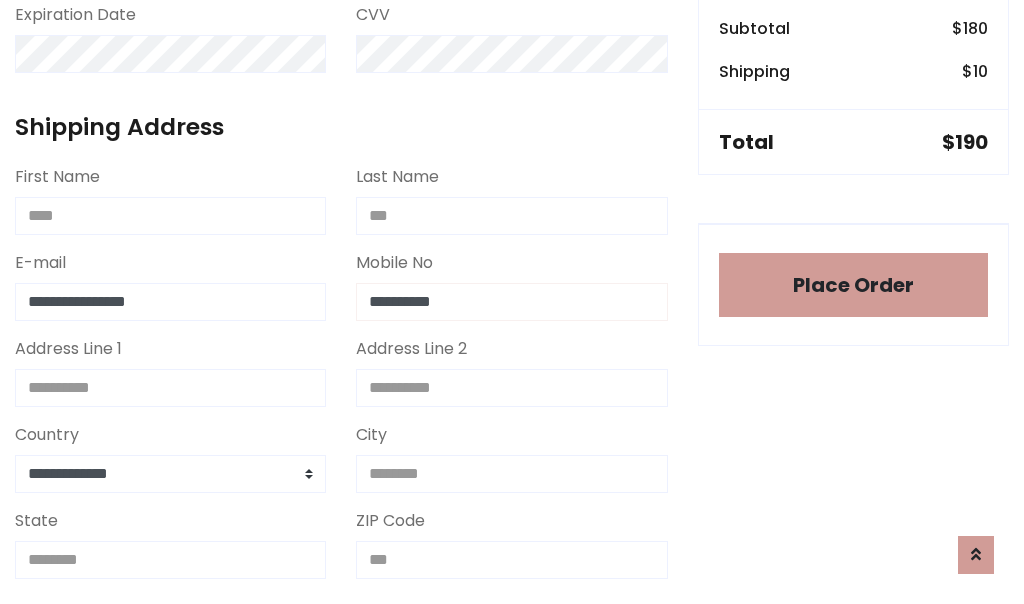 scroll, scrollTop: 573, scrollLeft: 0, axis: vertical 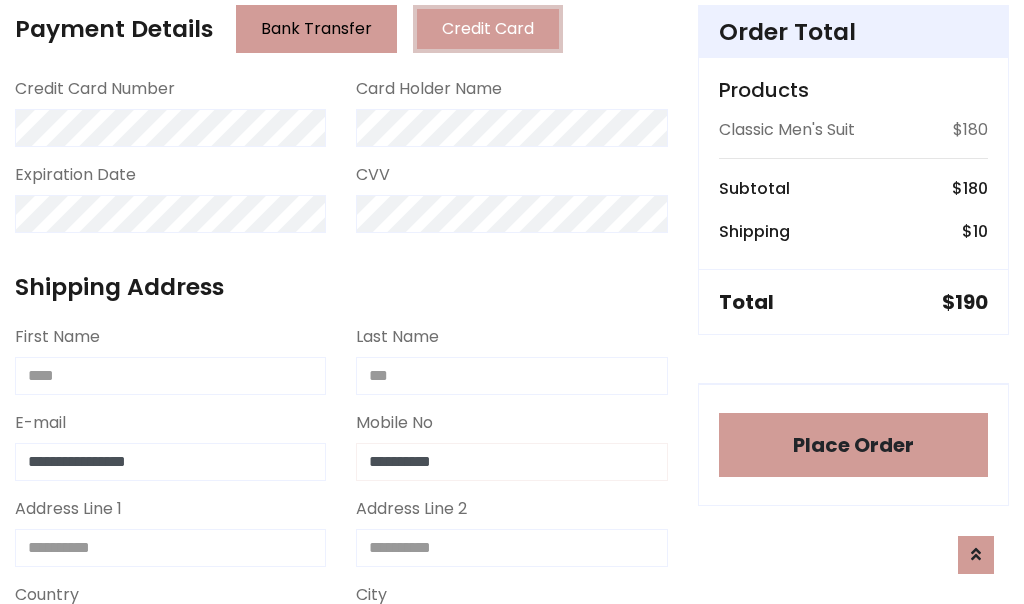 type on "**********" 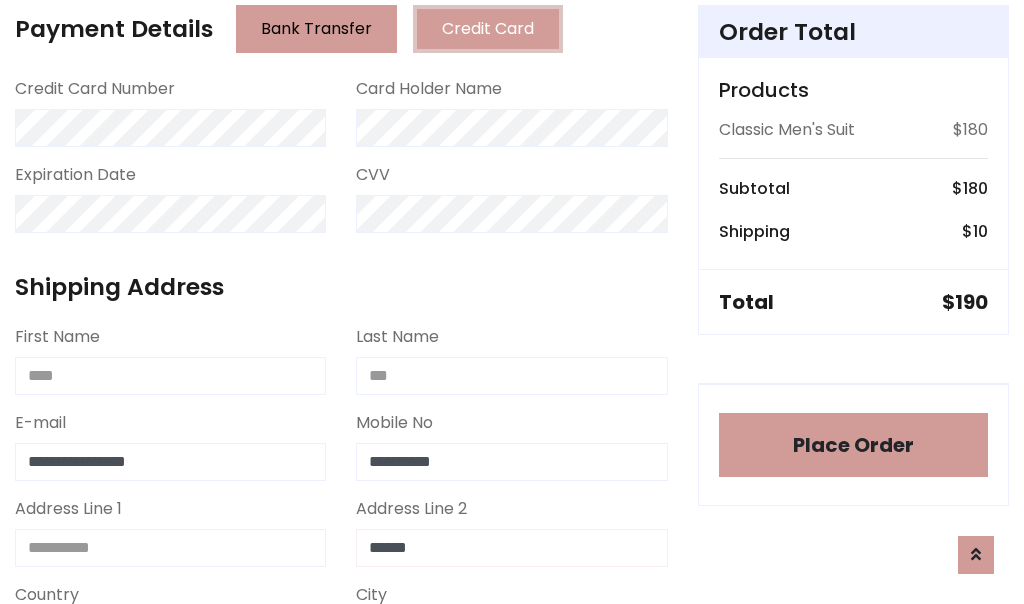 type on "******" 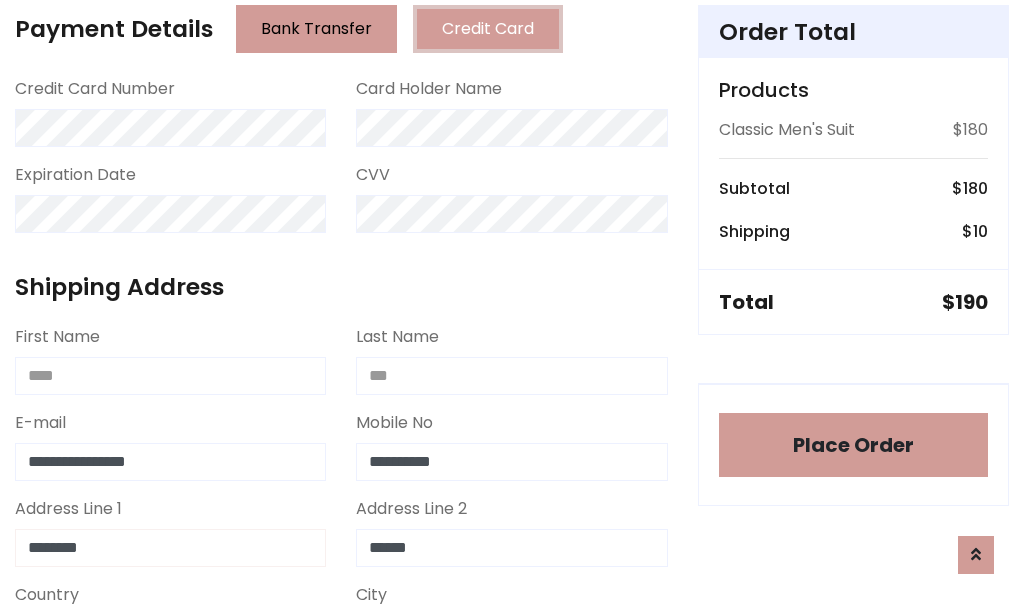 type on "********" 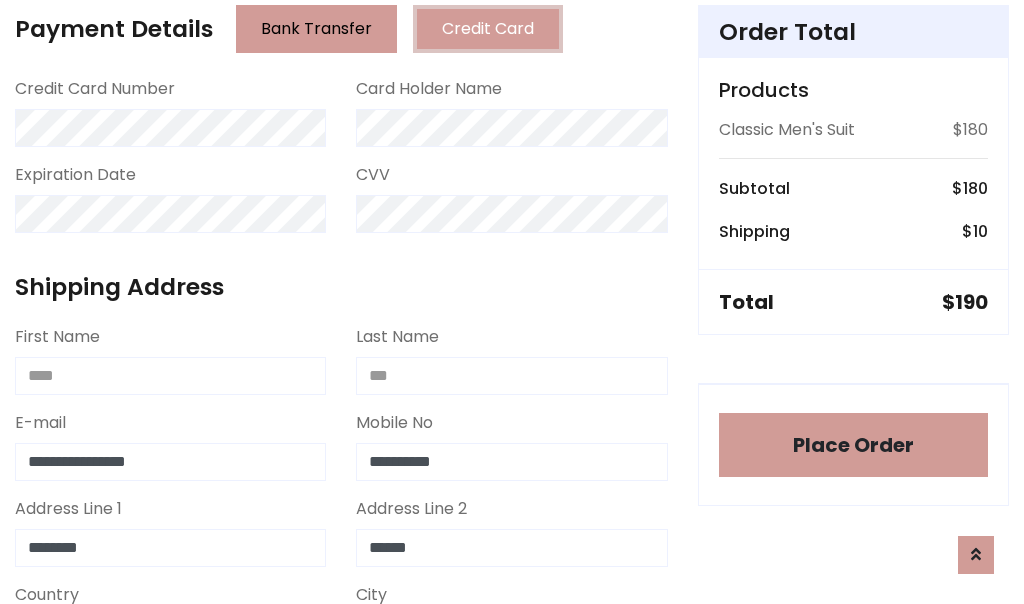 select on "*******" 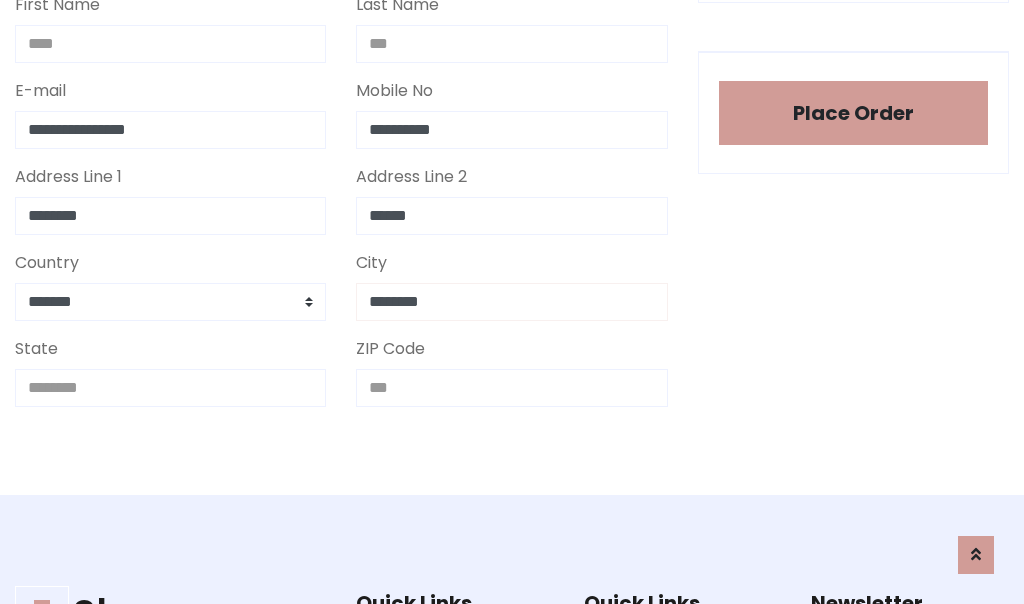 type on "********" 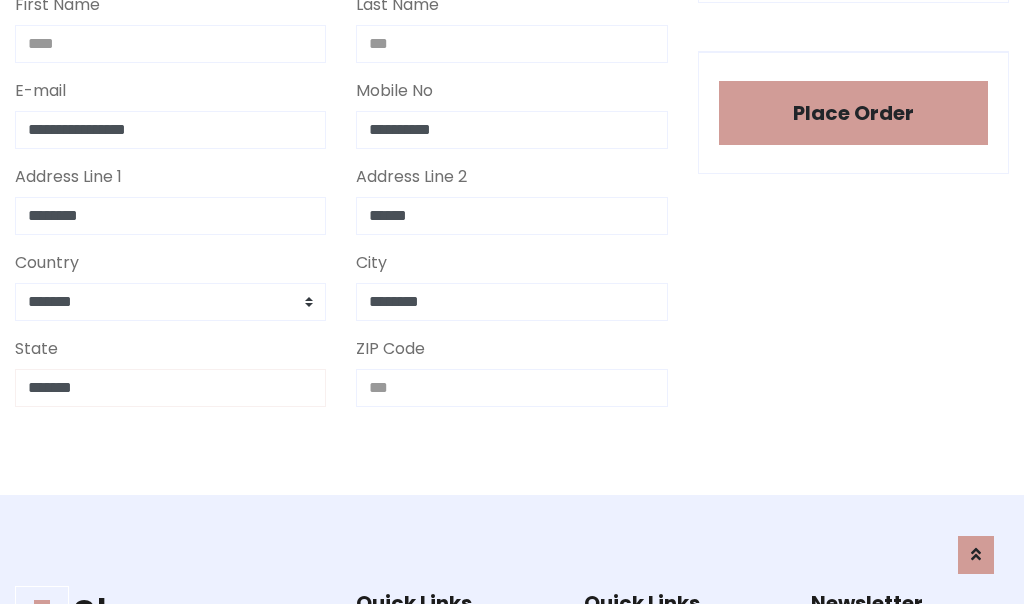 type on "*******" 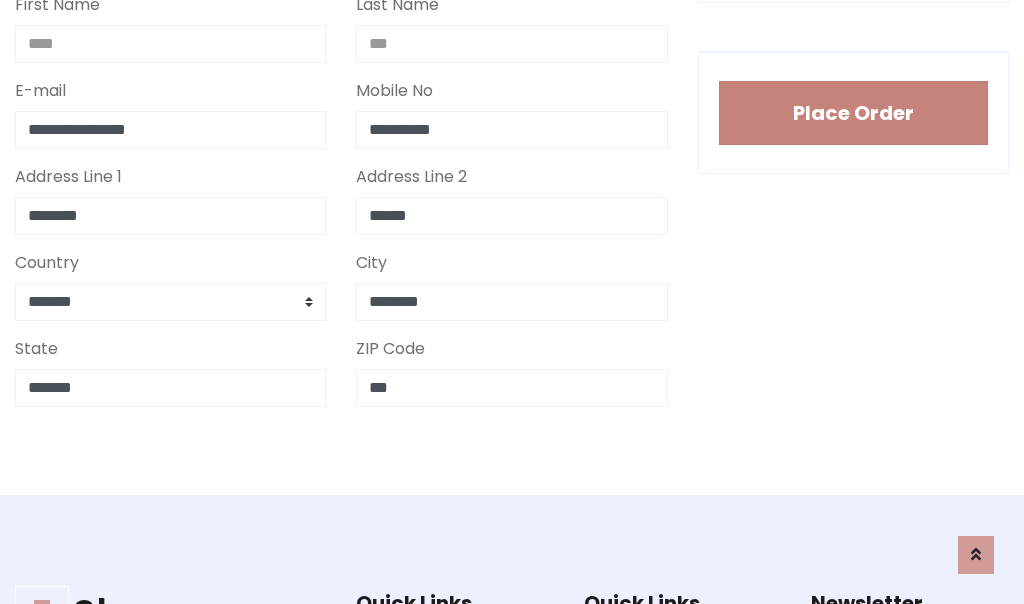 type on "***" 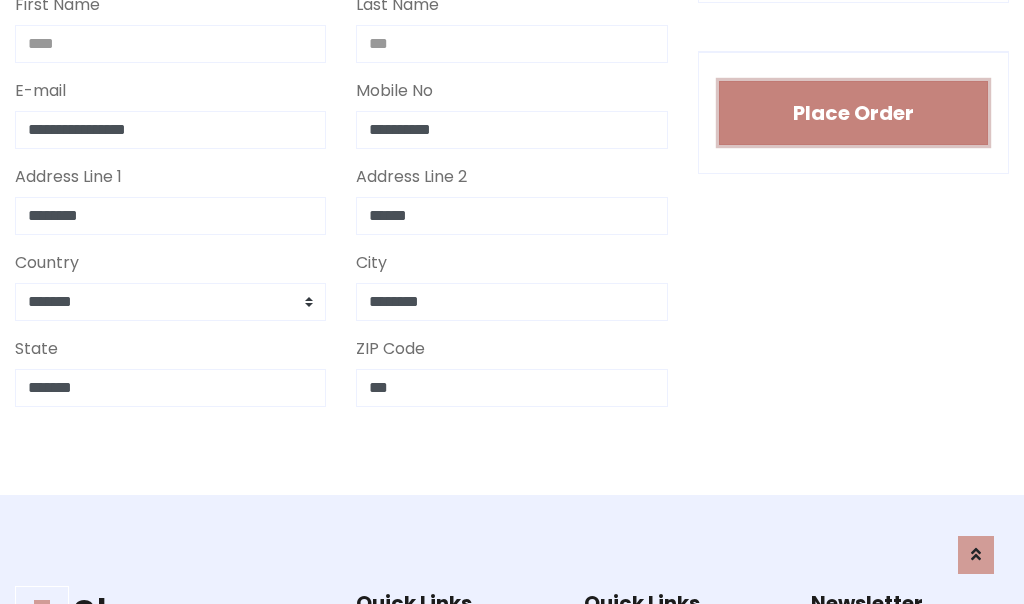 click on "Place Order" at bounding box center (853, 113) 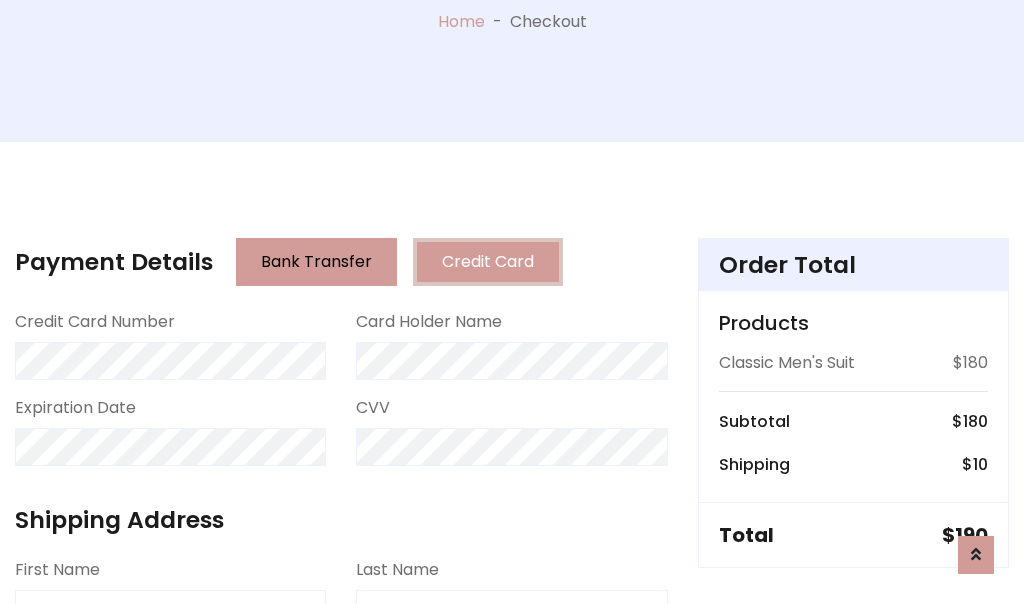 scroll, scrollTop: 0, scrollLeft: 0, axis: both 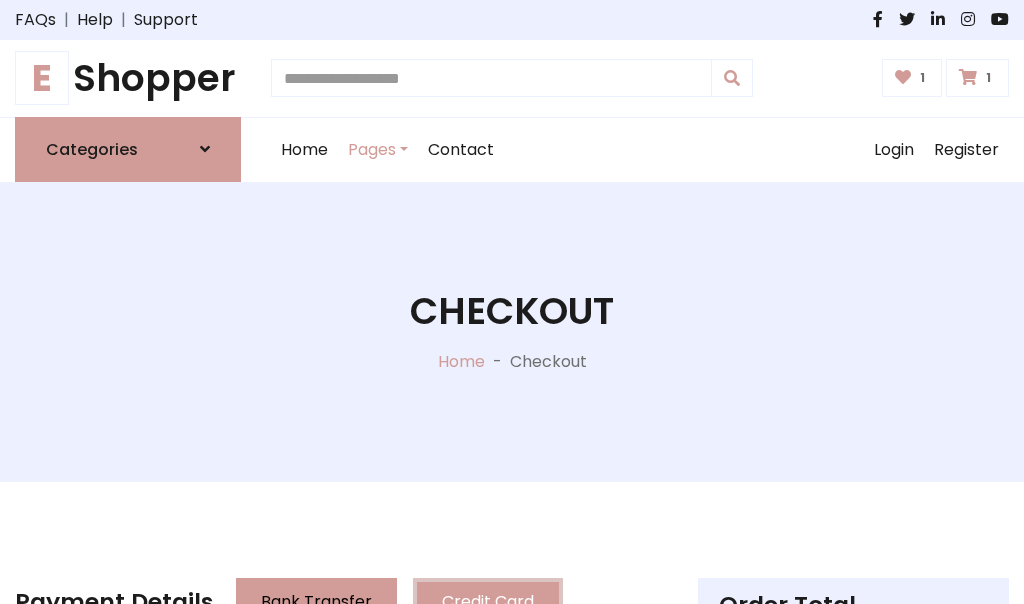 click on "E" at bounding box center (42, 78) 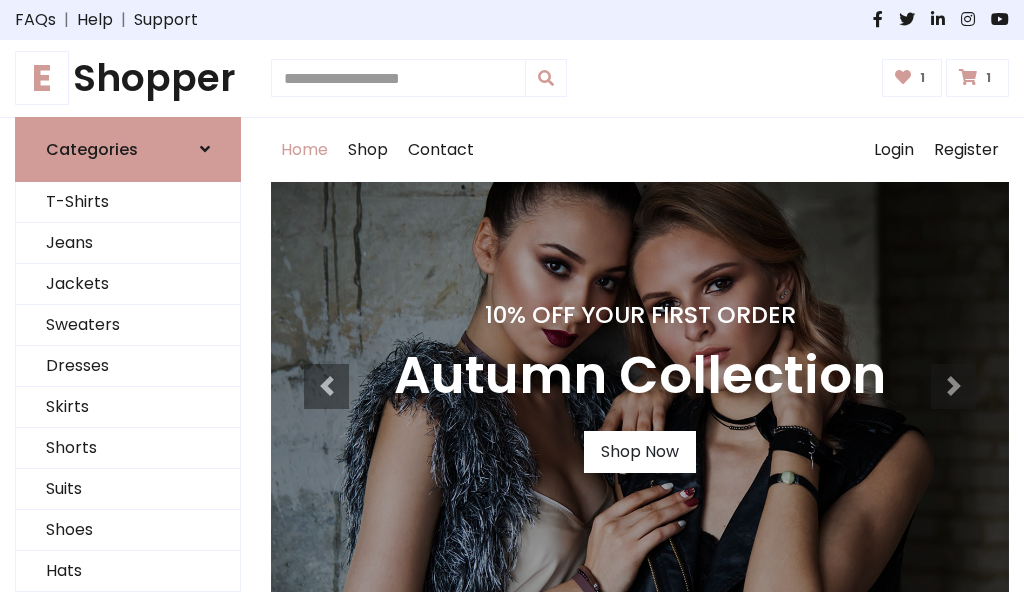 scroll, scrollTop: 0, scrollLeft: 0, axis: both 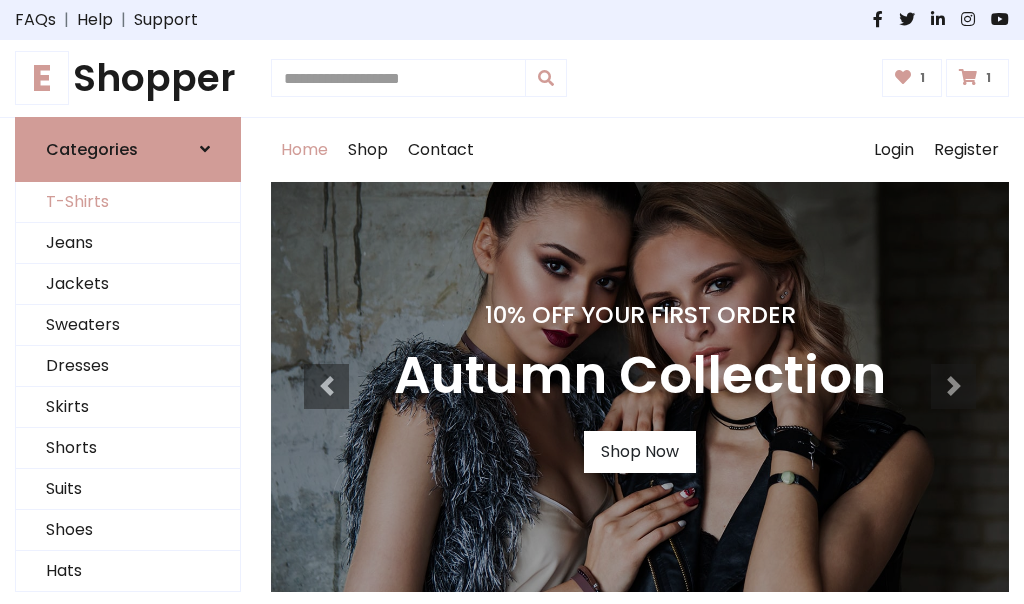 click on "T-Shirts" at bounding box center (128, 202) 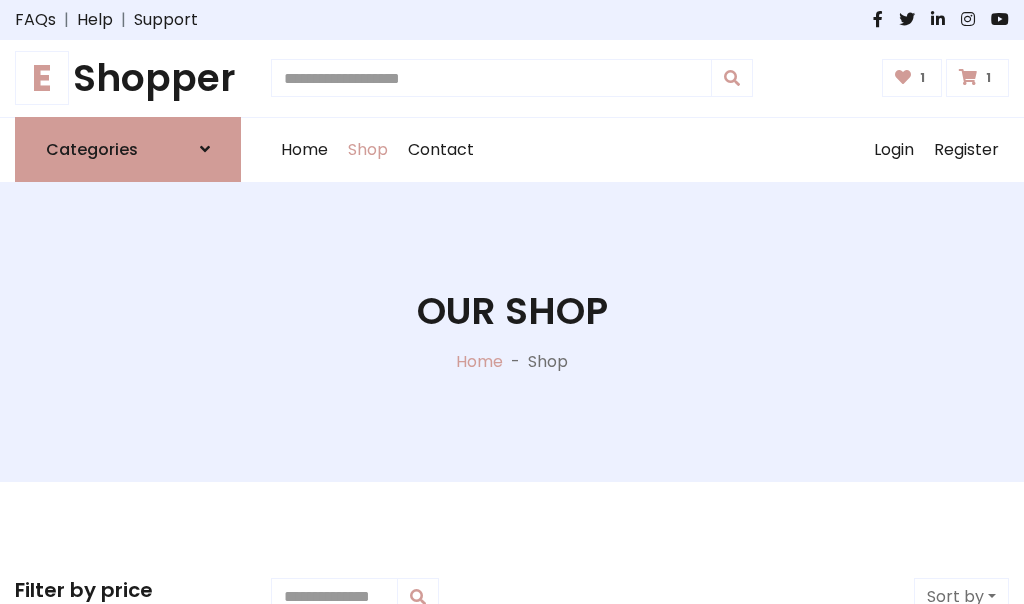 scroll, scrollTop: 0, scrollLeft: 0, axis: both 